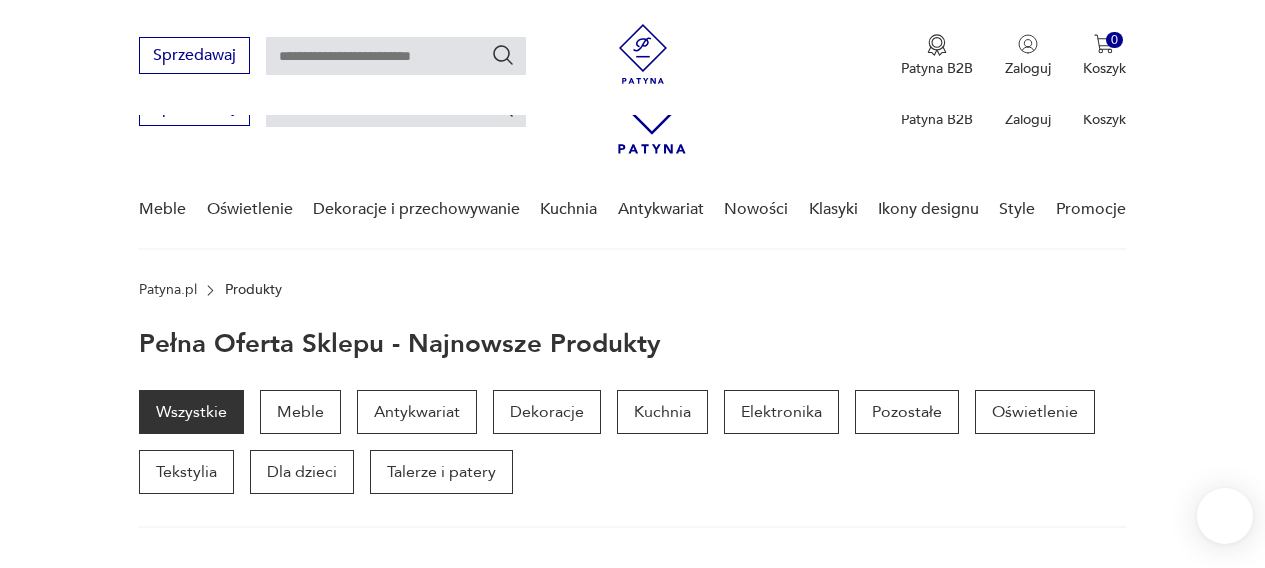 scroll, scrollTop: 483, scrollLeft: 0, axis: vertical 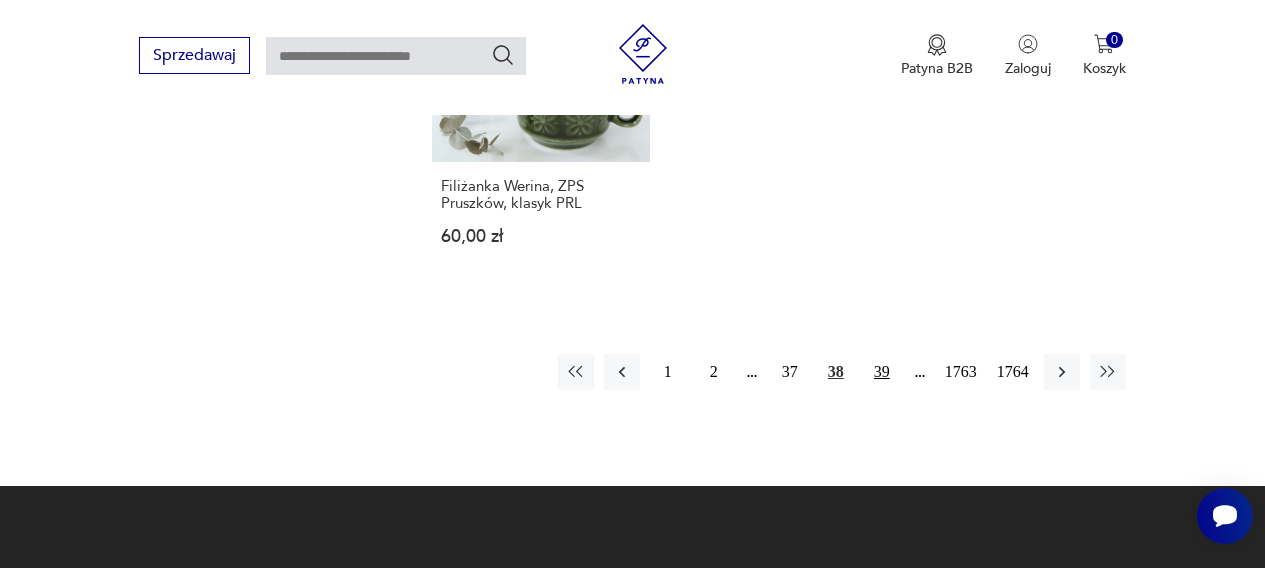 click on "39" at bounding box center [882, 372] 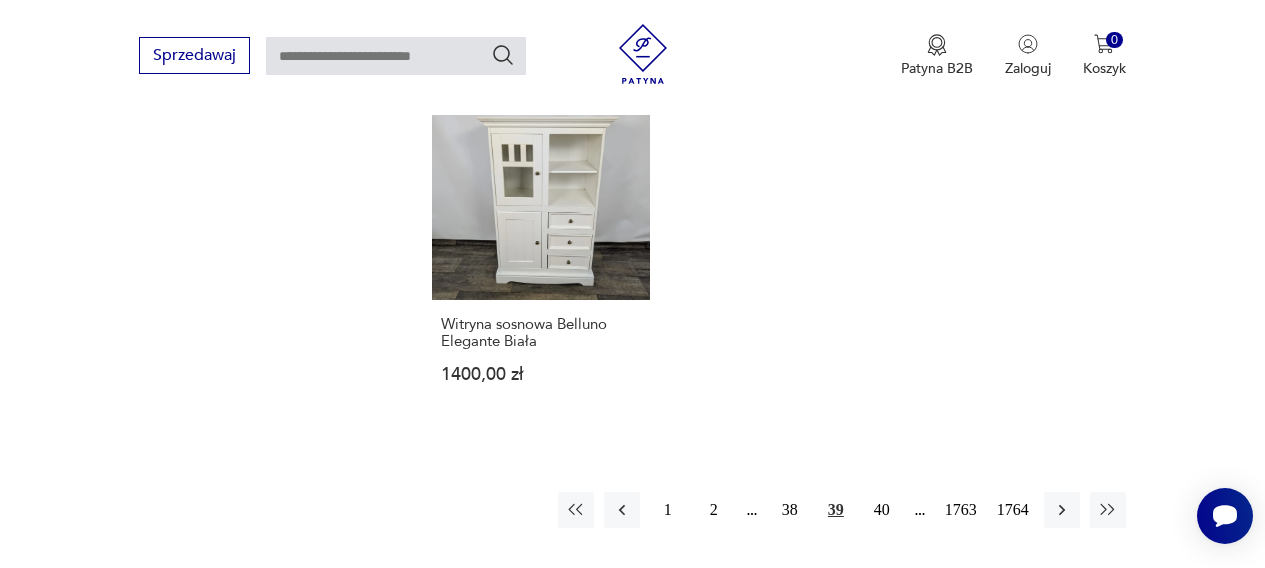 scroll, scrollTop: 2471, scrollLeft: 0, axis: vertical 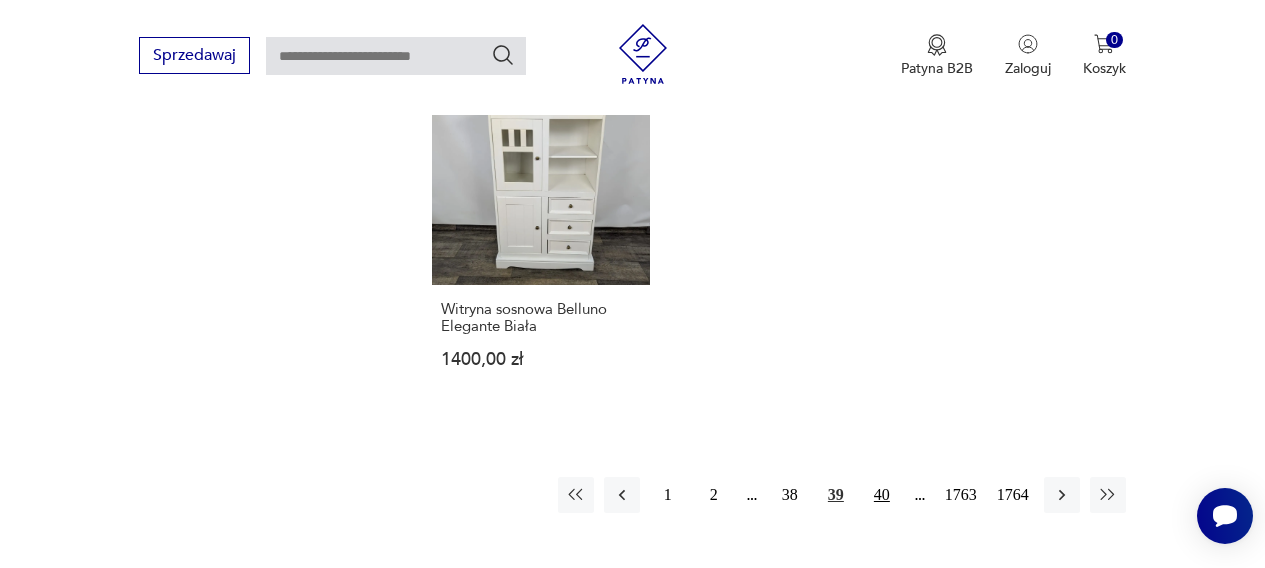 click on "40" at bounding box center (882, 495) 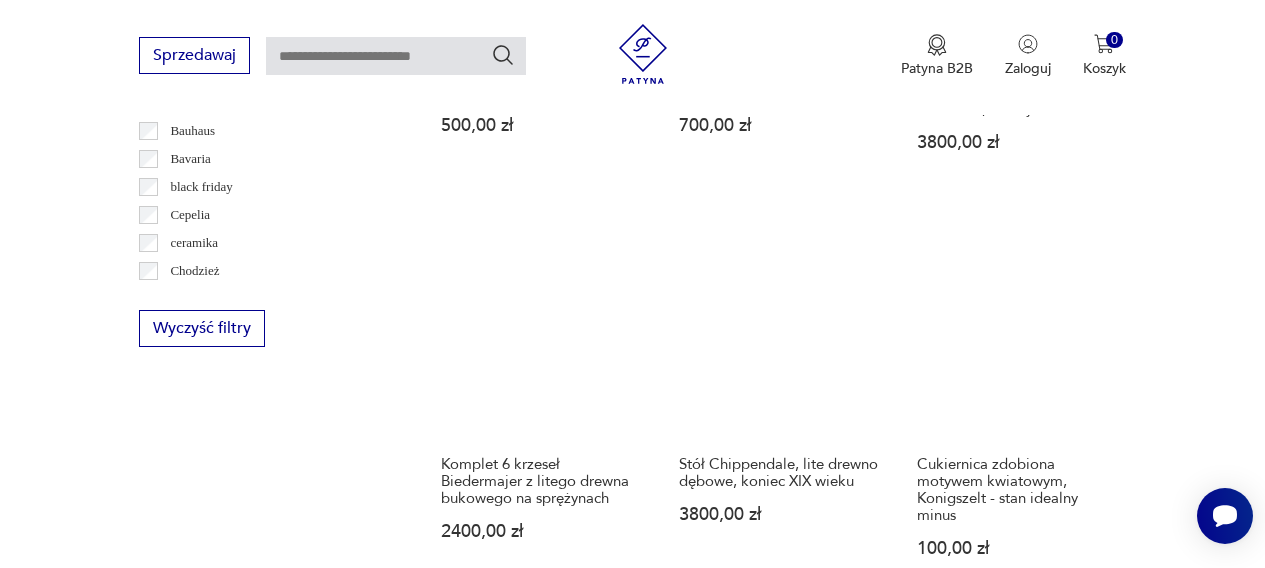 scroll, scrollTop: 1199, scrollLeft: 0, axis: vertical 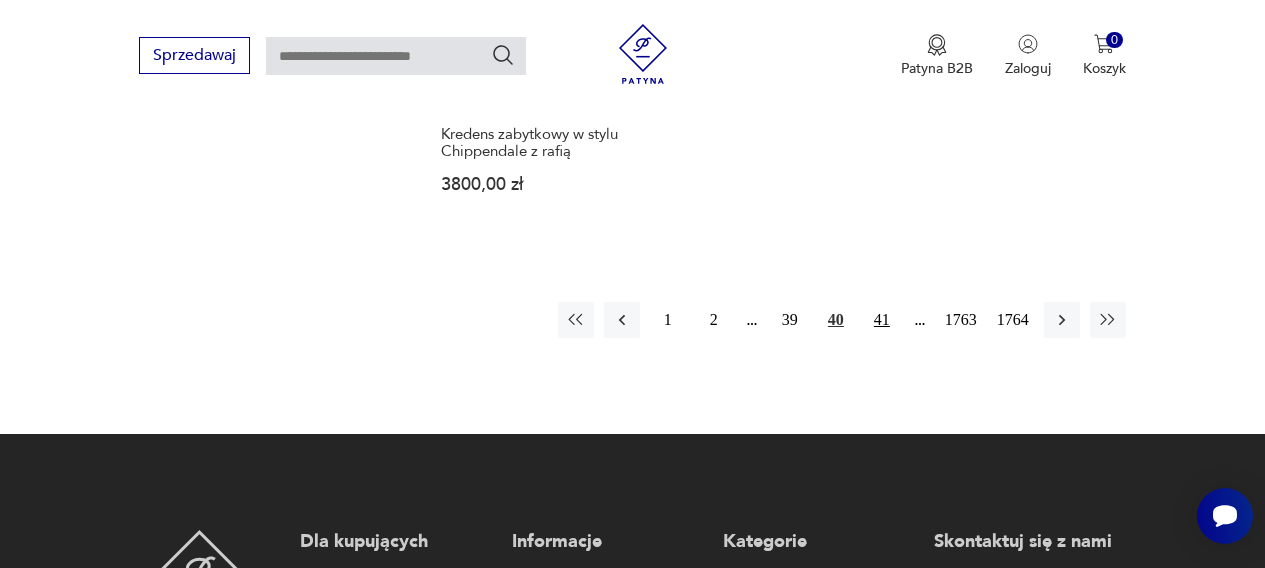 click on "41" at bounding box center (882, 320) 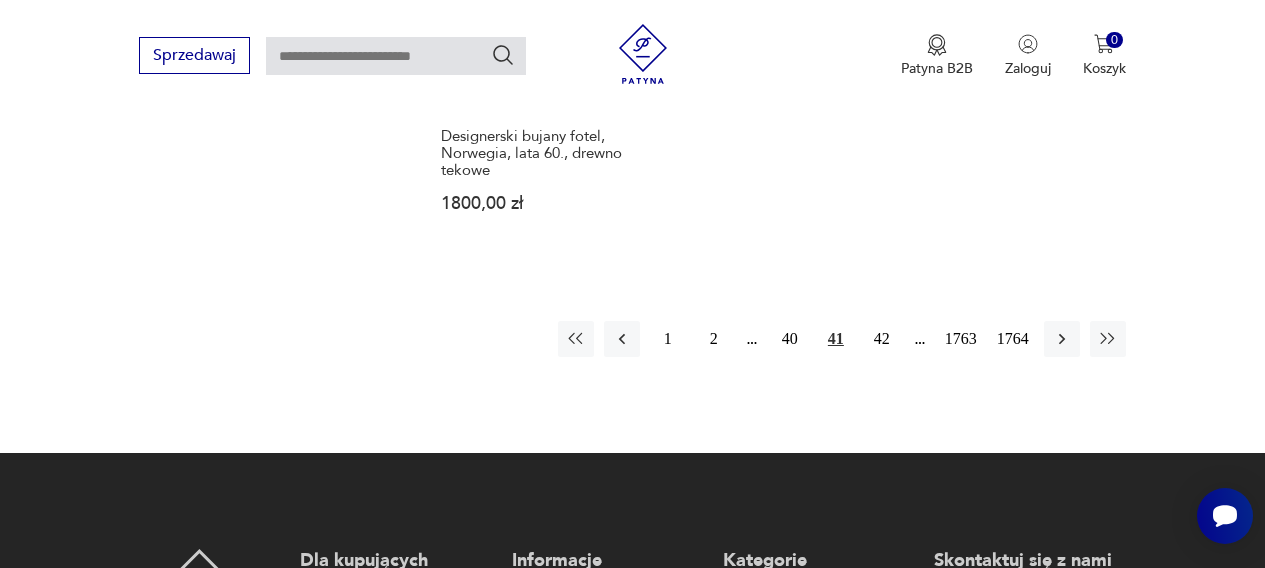 scroll, scrollTop: 2699, scrollLeft: 0, axis: vertical 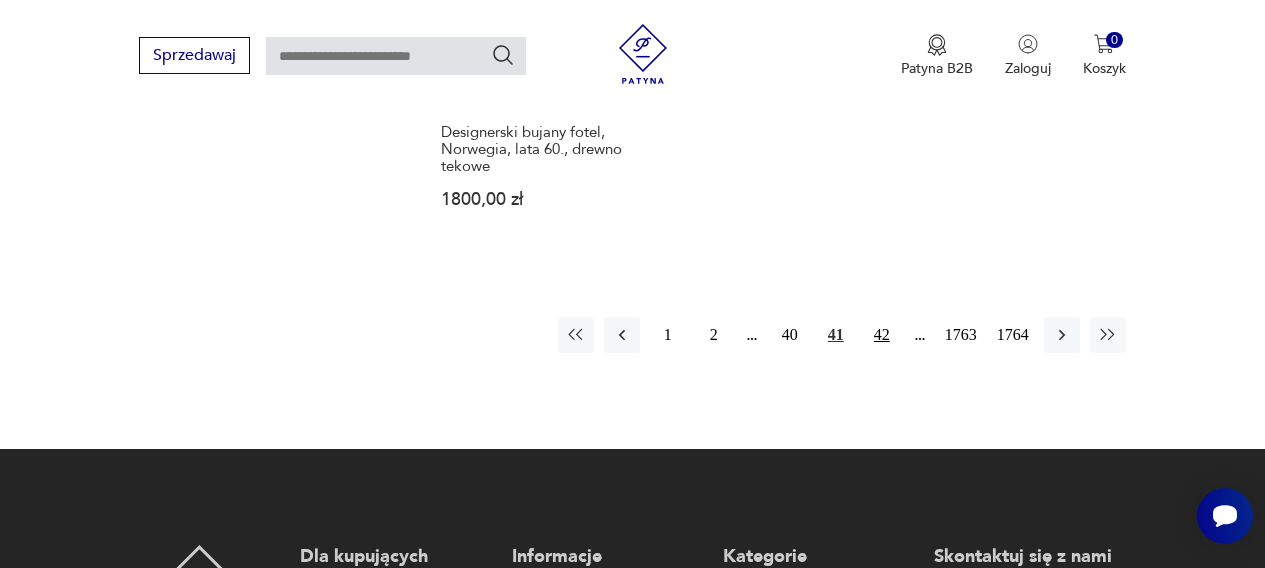 click on "42" at bounding box center (882, 335) 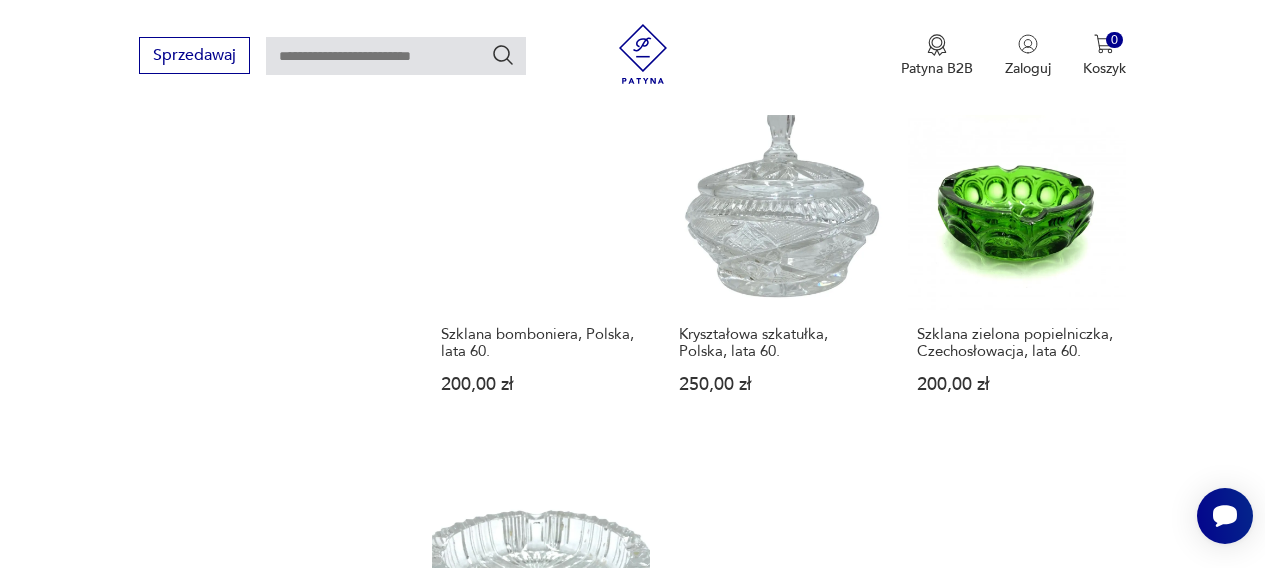scroll, scrollTop: 2114, scrollLeft: 0, axis: vertical 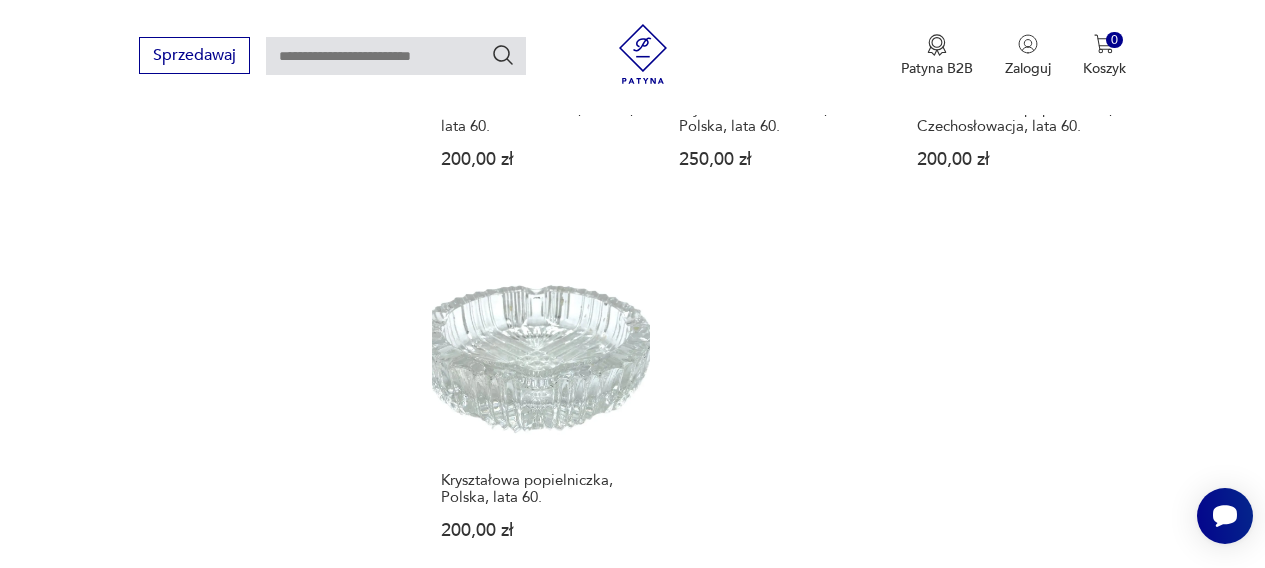 click on "Filtruj produkty Cena MIN MAX OK Promocja Datowanie OK Kraj pochodzenia Nie znaleziono wyników Producent Projektant Klasyk Tag art deco Bauhaus Bavaria black friday Cepelia ceramika Chodzież Ćmielów Wyczyść filtry Znaleziono  28211   produktów Filtruj Sortuj według daty dodania Sortuj według daty dodania Fotel klubowy Vintage, lata 60. 600,00 zł Stolik kawowy Rockabilly UNIKAT 900,00 zł Komoda Art Deco z lat 50. ubiegłego wieku, Polska. 3900,00 zł Duża komoda Art Deco, Polska, lata 40. ubiegłego wieku. 14 900,00 zł Komoda - bieliźniarka Art Deco, Francja, ok. 1930 rok. 7500,00 zł Komoda - pomocnik Art Deco, Polska, lata 40. 6000,00 zł Komoda z lat 50., Polska. 3500,00 zł Wazon (20 cm) z kryształu ołowiowego 24% - Nachtmann Bleikristall Germany - stan idealny 100,00 zł RZADKI biały mlecznik z 1957 roku z wizerunkiem aktorki Sarah Siddons - stan idealny 120,00 zł Wazon-butla (16 cm) w rustykalnym wydaniu - Steuler Keramik Germany - stan idealny 130,00 zł 800,00 zł 1 2 41" at bounding box center [632, -497] 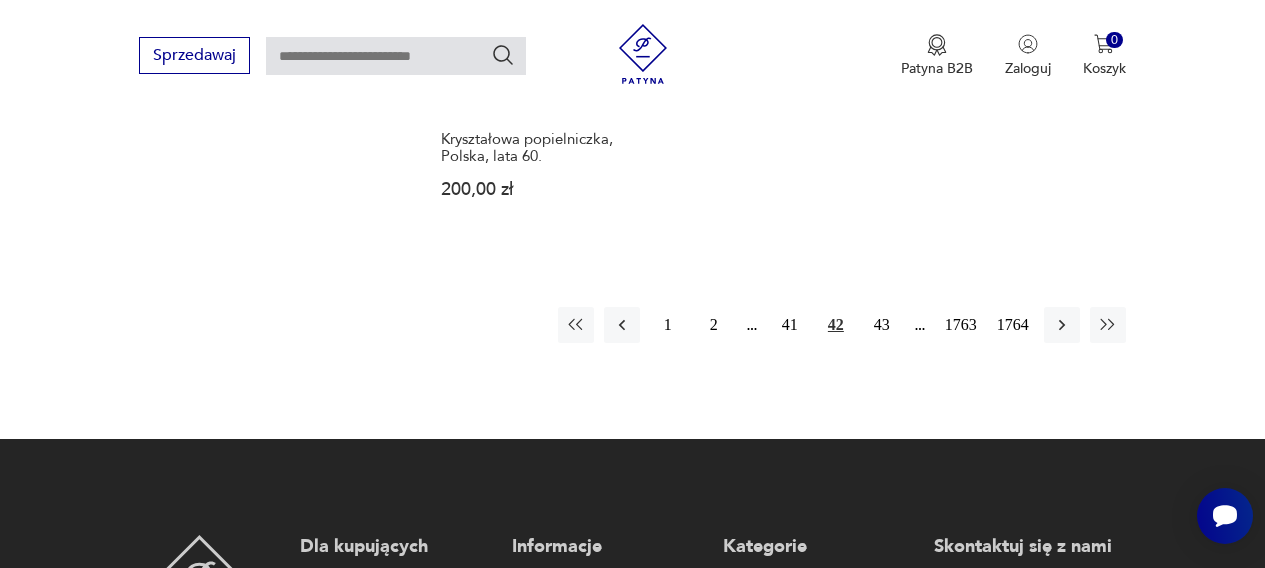scroll, scrollTop: 2691, scrollLeft: 0, axis: vertical 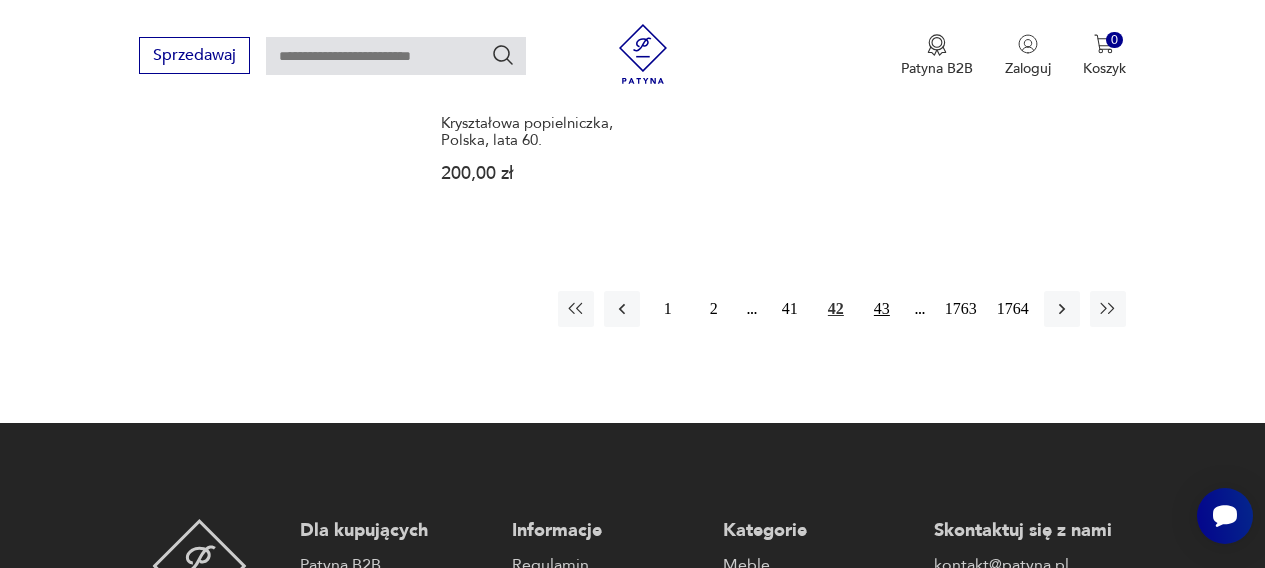 click on "43" at bounding box center (882, 309) 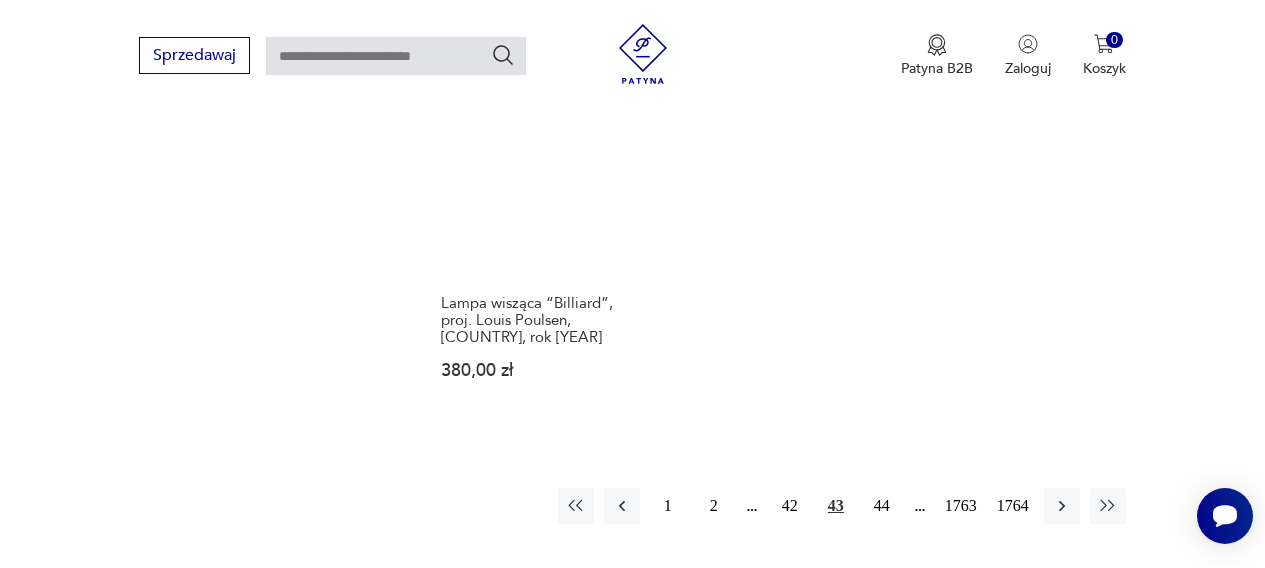 scroll, scrollTop: 2530, scrollLeft: 0, axis: vertical 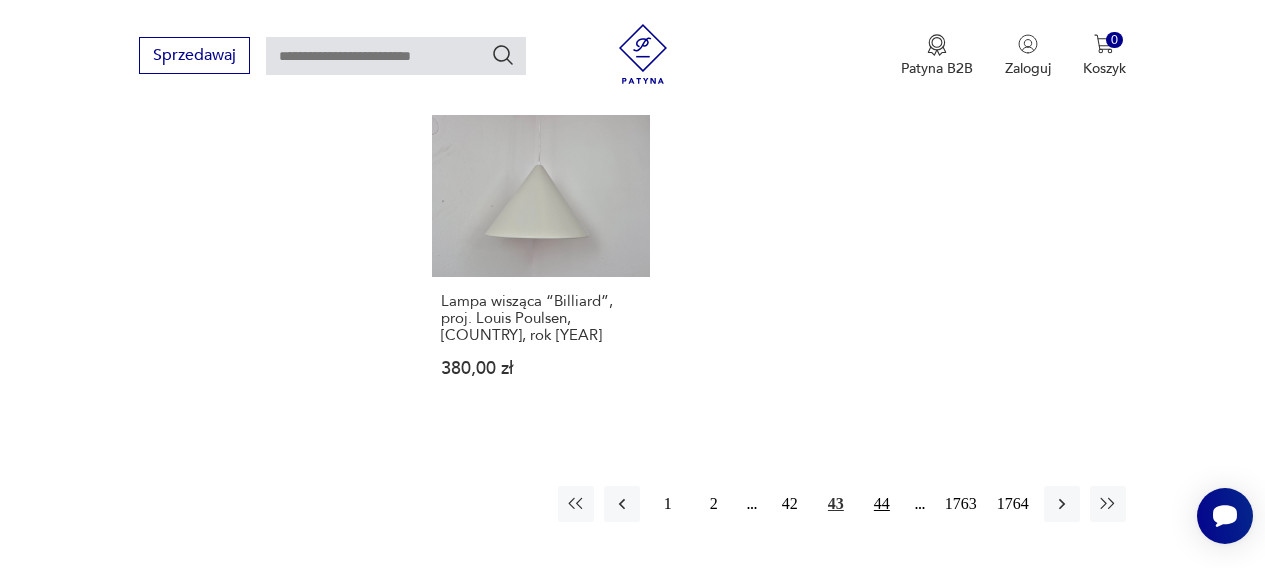 click on "44" at bounding box center [882, 504] 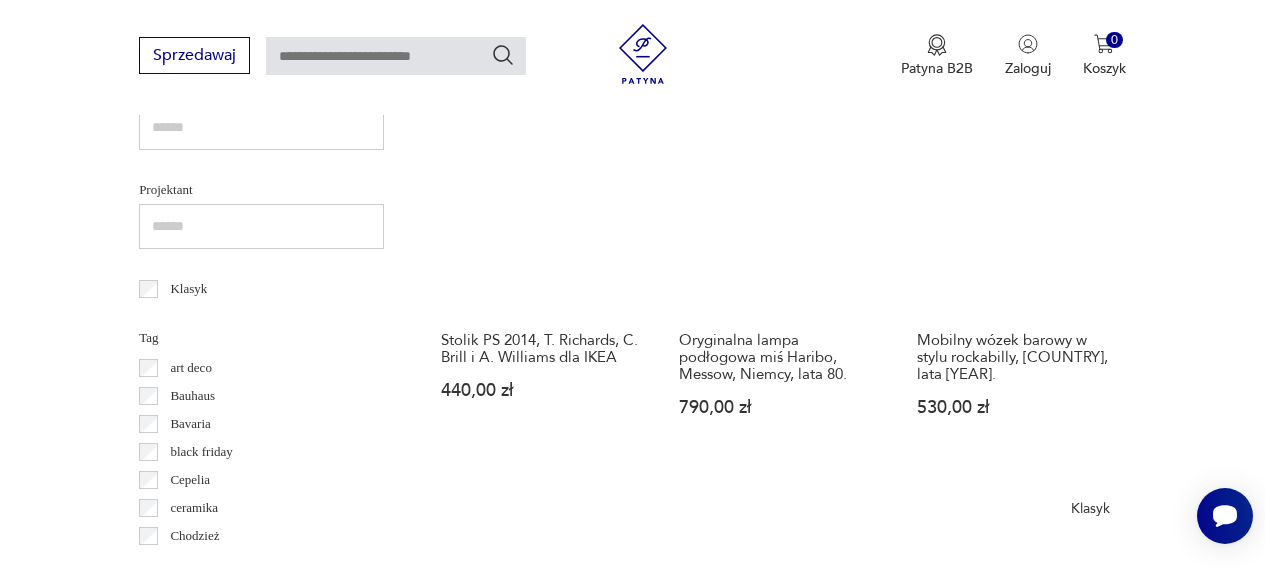 scroll, scrollTop: 926, scrollLeft: 0, axis: vertical 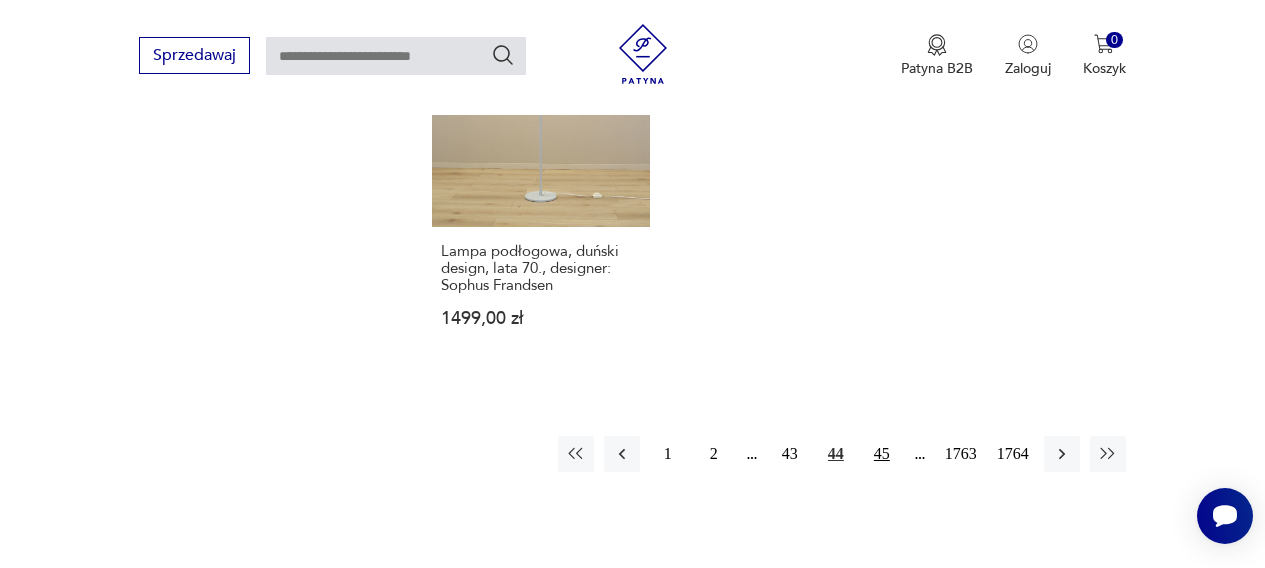 click on "45" at bounding box center (882, 454) 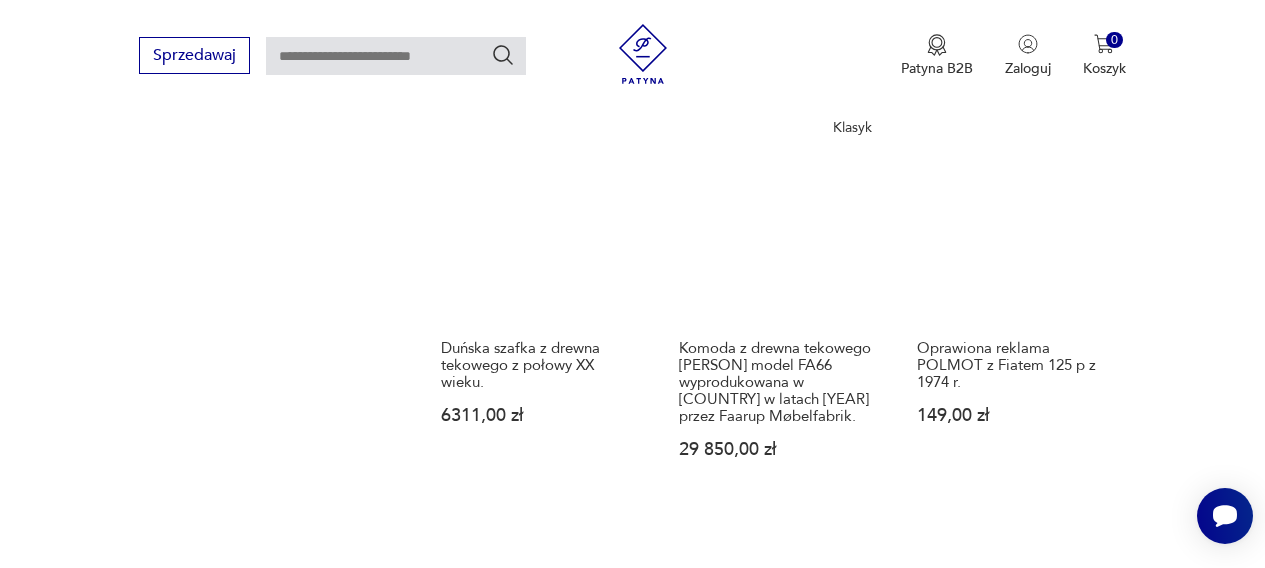 scroll, scrollTop: 1742, scrollLeft: 0, axis: vertical 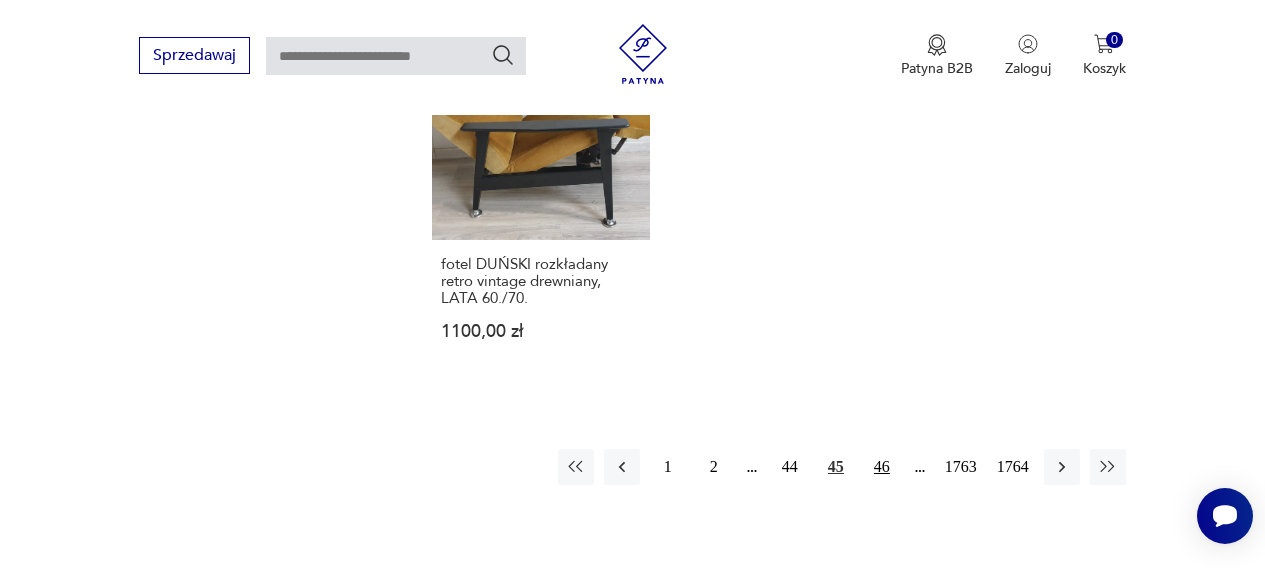 click on "46" at bounding box center [882, 467] 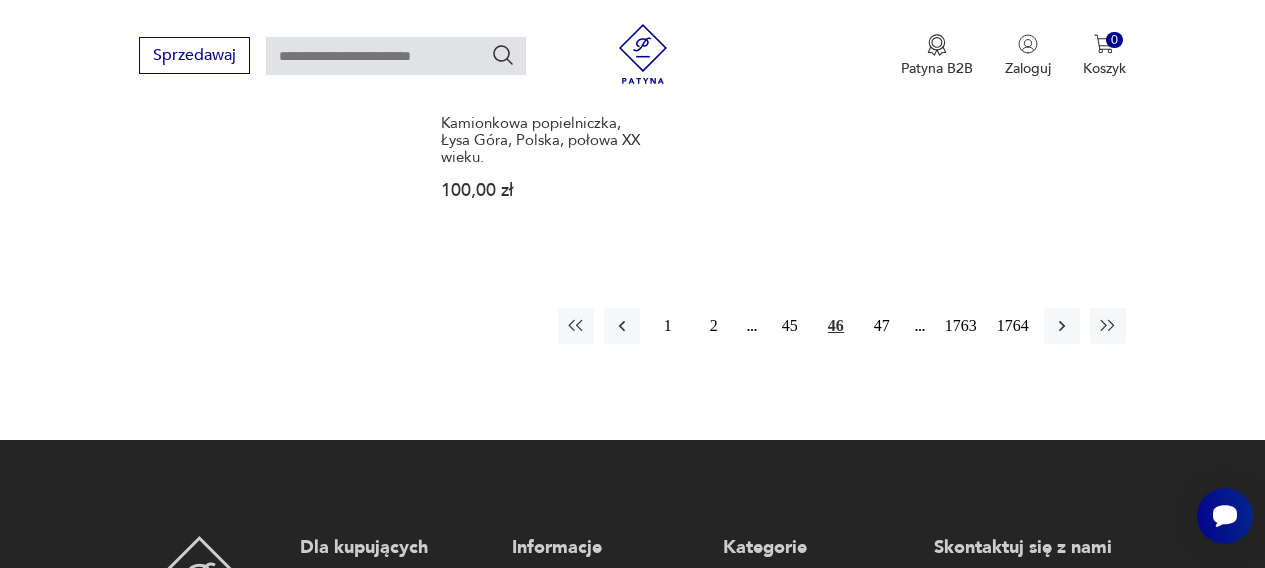 scroll, scrollTop: 2682, scrollLeft: 0, axis: vertical 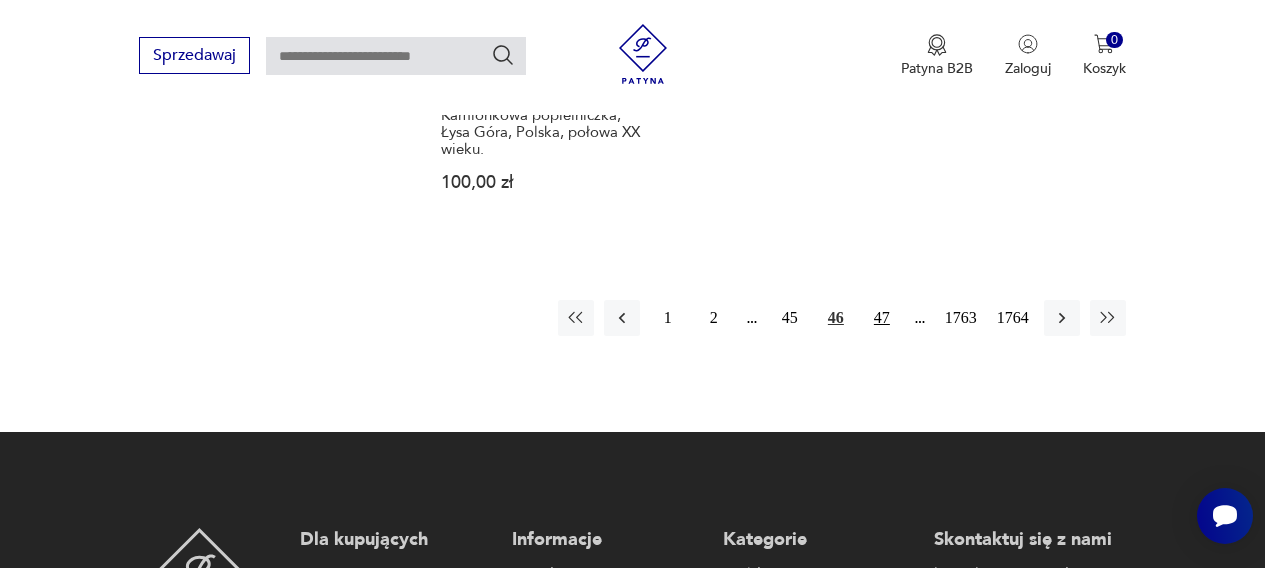 click on "47" at bounding box center [882, 318] 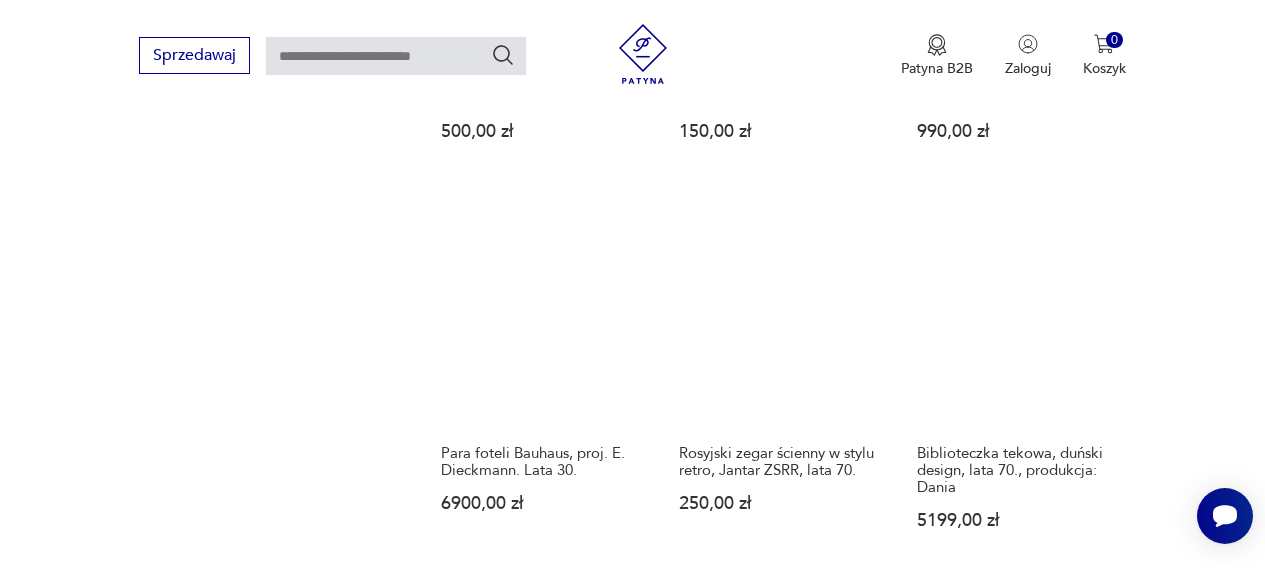 scroll, scrollTop: 1957, scrollLeft: 0, axis: vertical 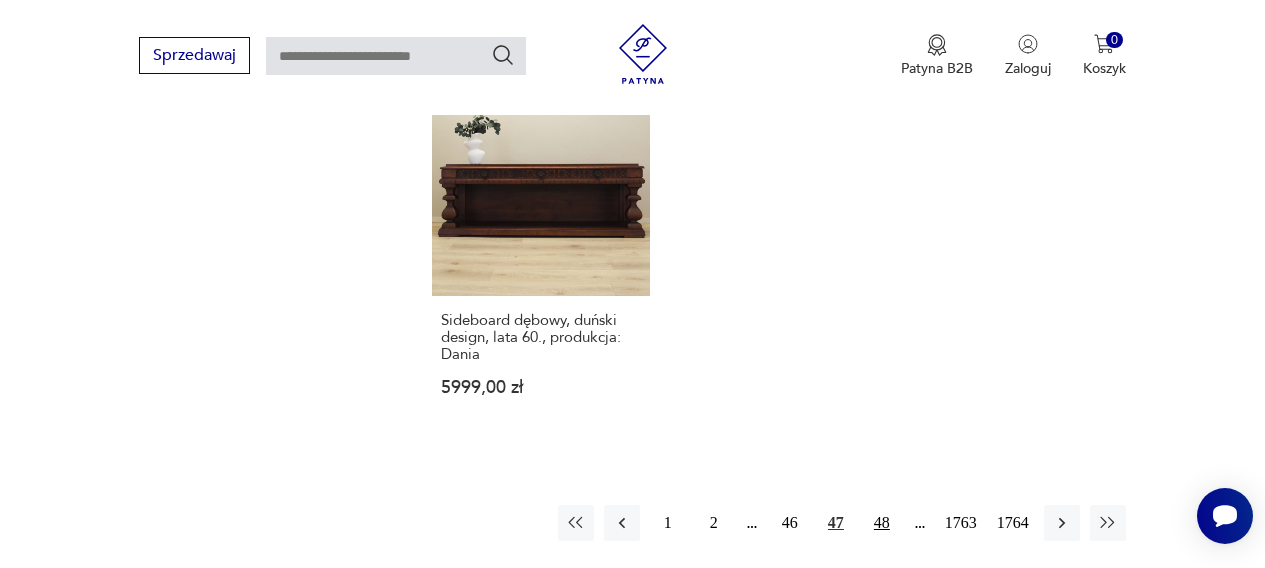 click on "48" at bounding box center (882, 523) 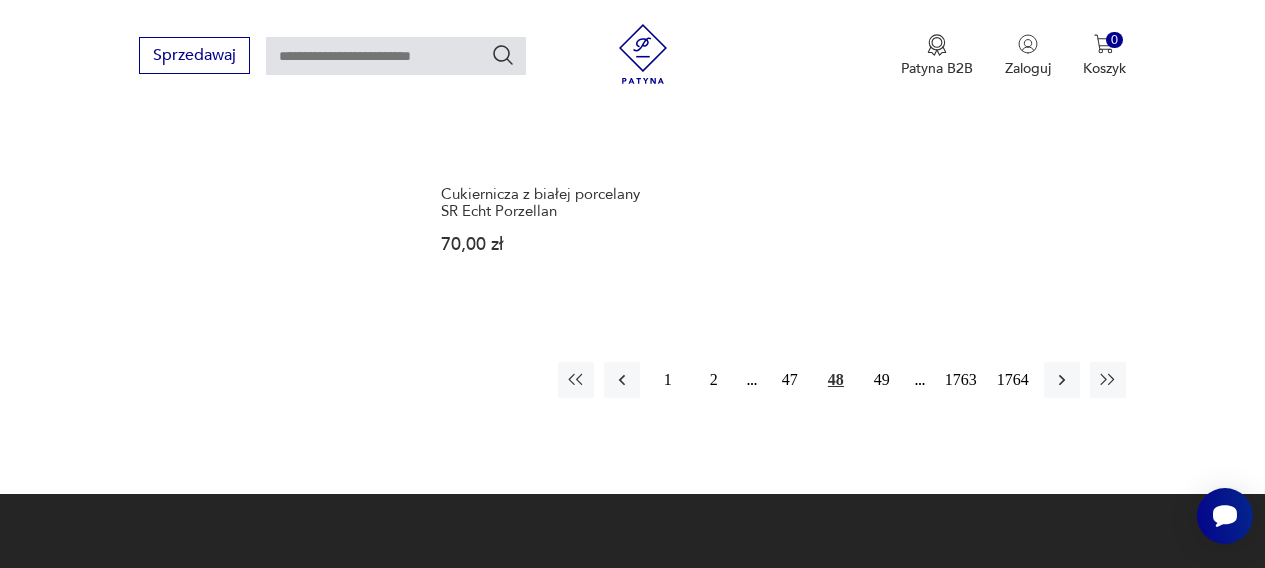 scroll, scrollTop: 2598, scrollLeft: 0, axis: vertical 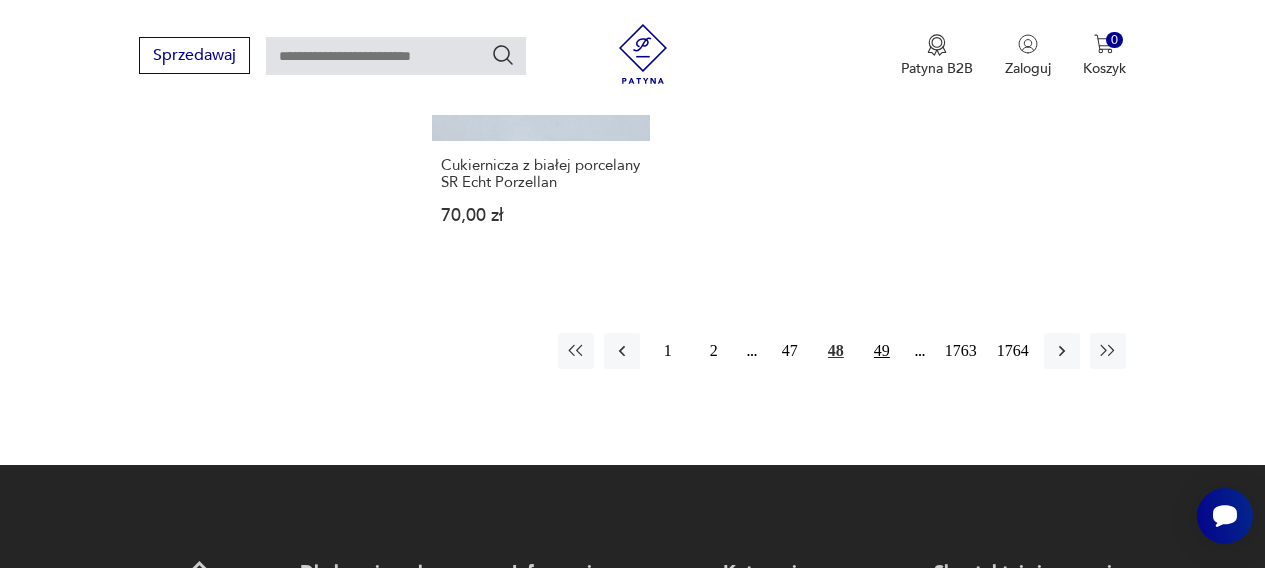 click on "49" at bounding box center [882, 351] 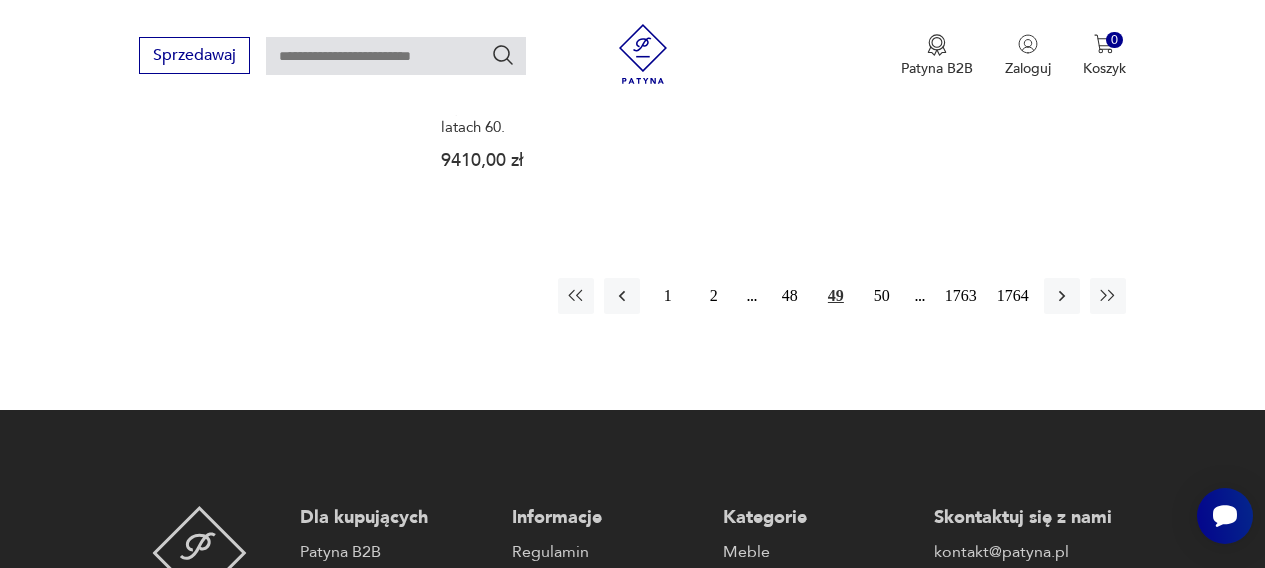 scroll, scrollTop: 2761, scrollLeft: 0, axis: vertical 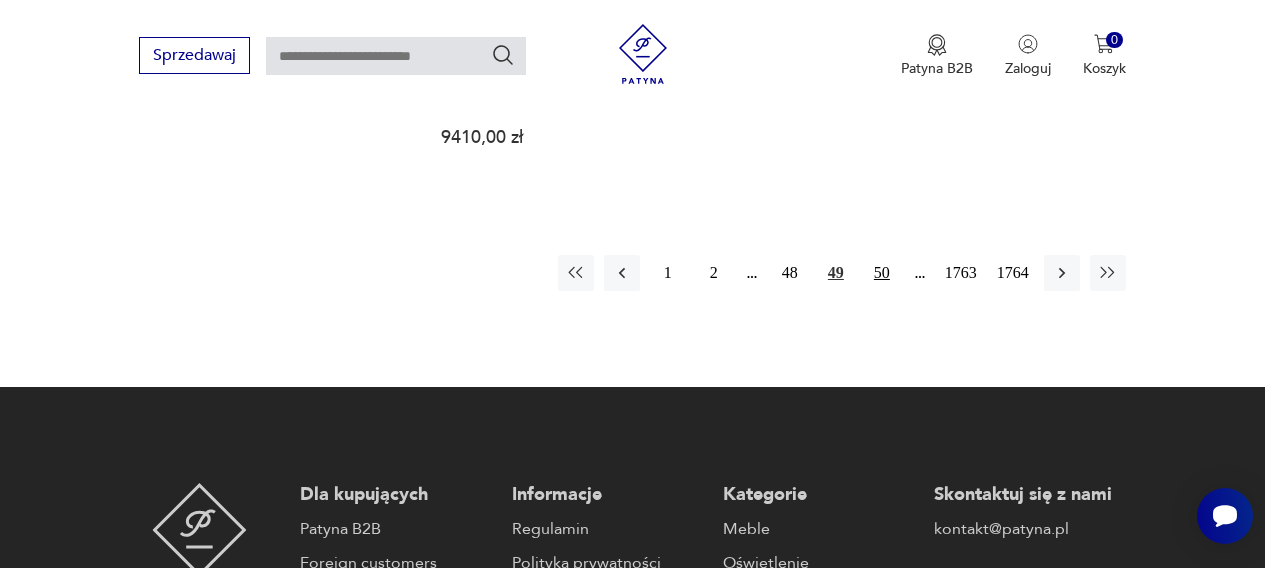 click on "50" at bounding box center [882, 273] 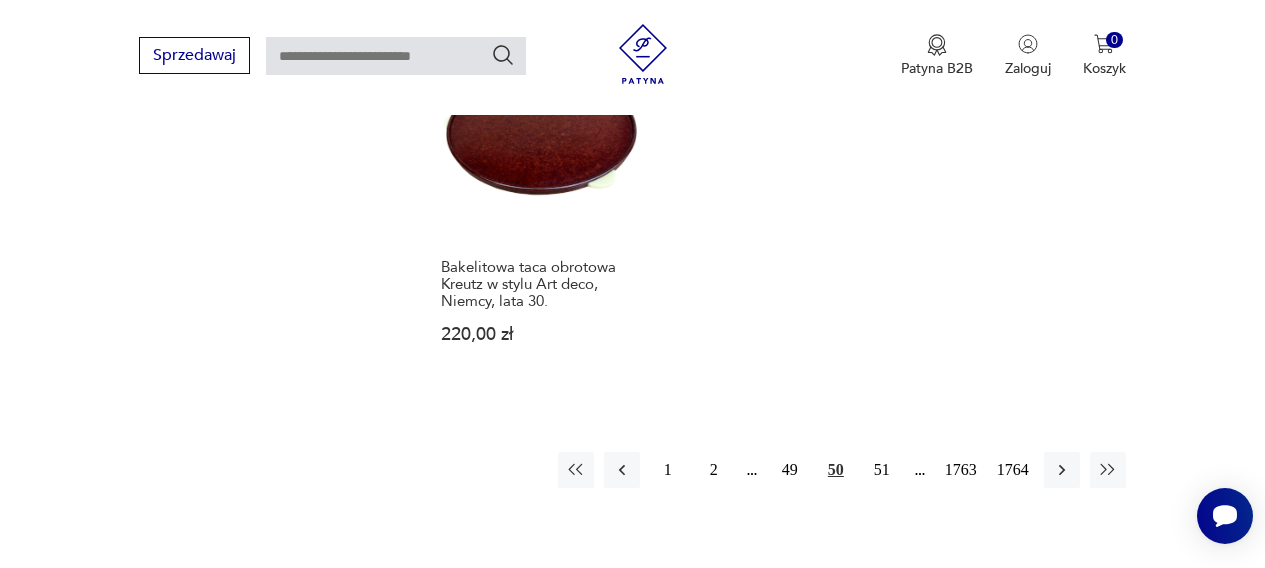 scroll, scrollTop: 2651, scrollLeft: 0, axis: vertical 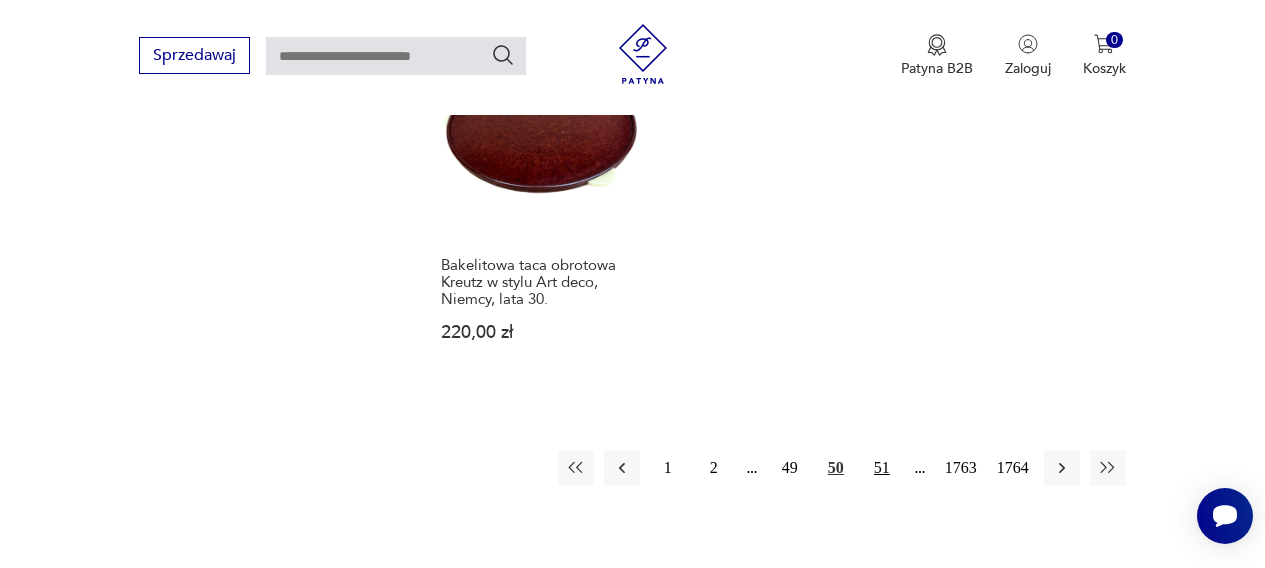 click on "51" at bounding box center (882, 468) 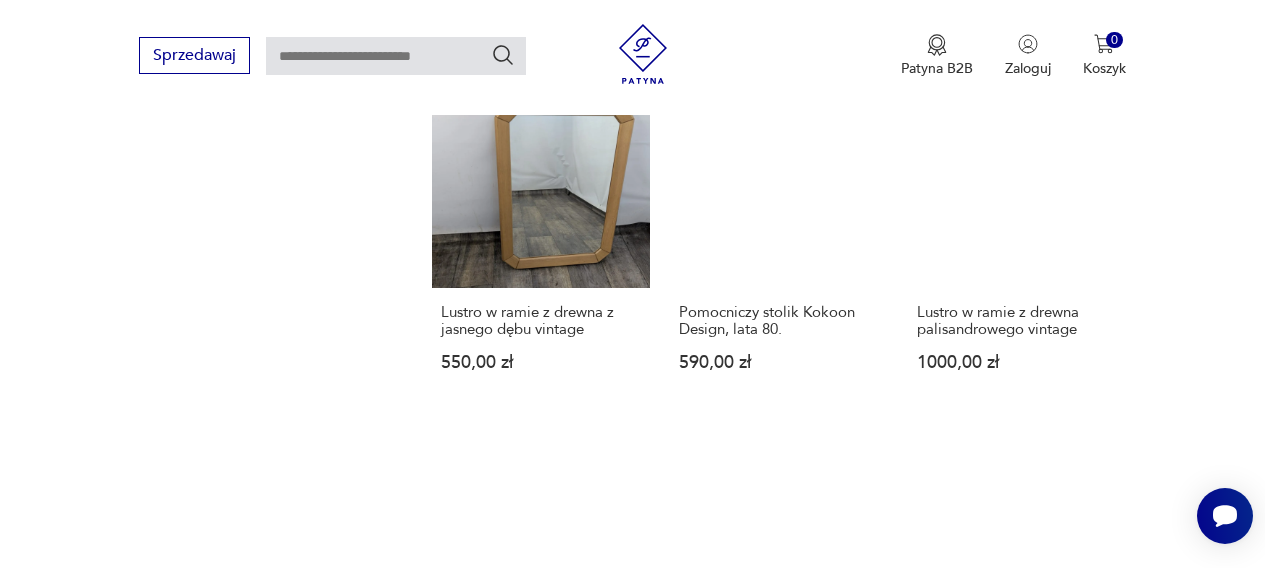 scroll, scrollTop: 1710, scrollLeft: 0, axis: vertical 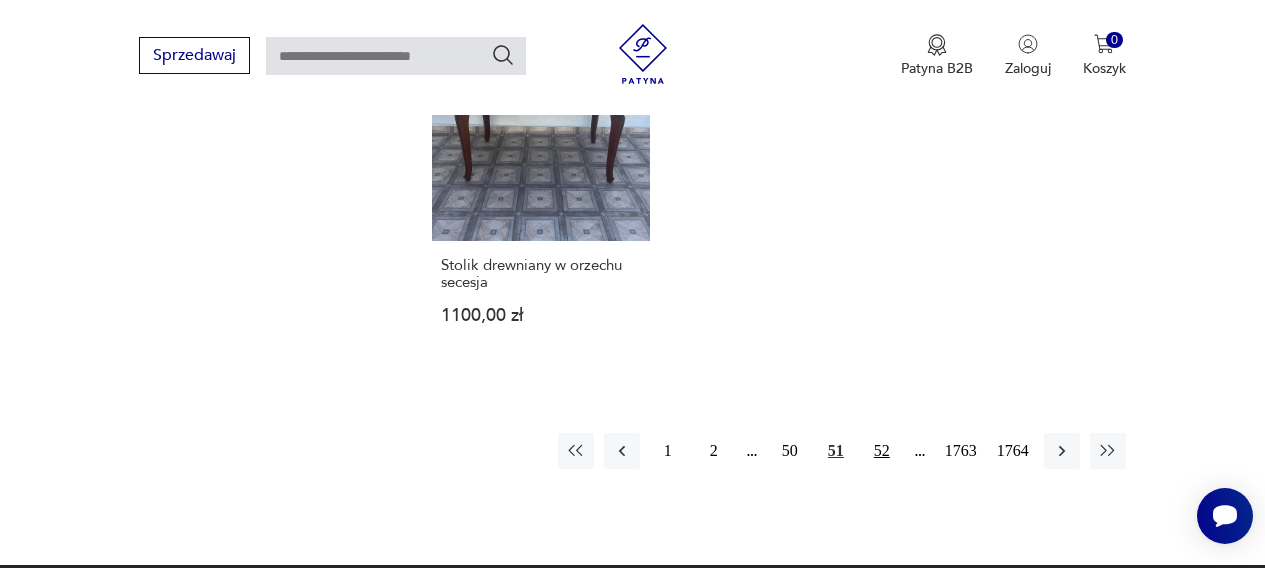 click on "52" at bounding box center [882, 451] 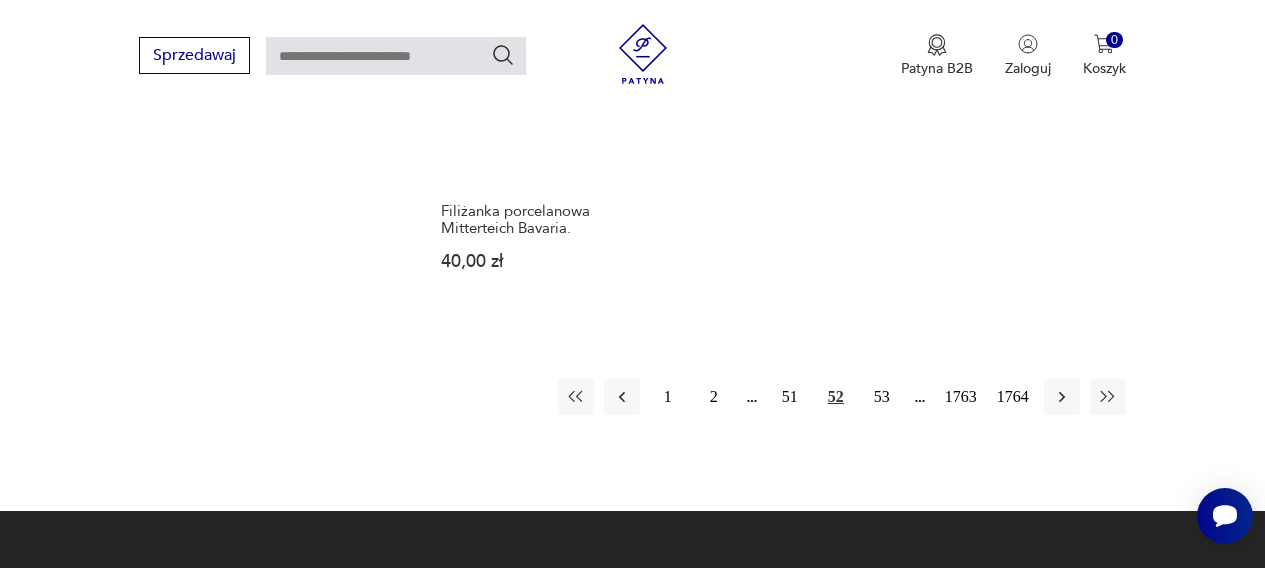 scroll, scrollTop: 2590, scrollLeft: 0, axis: vertical 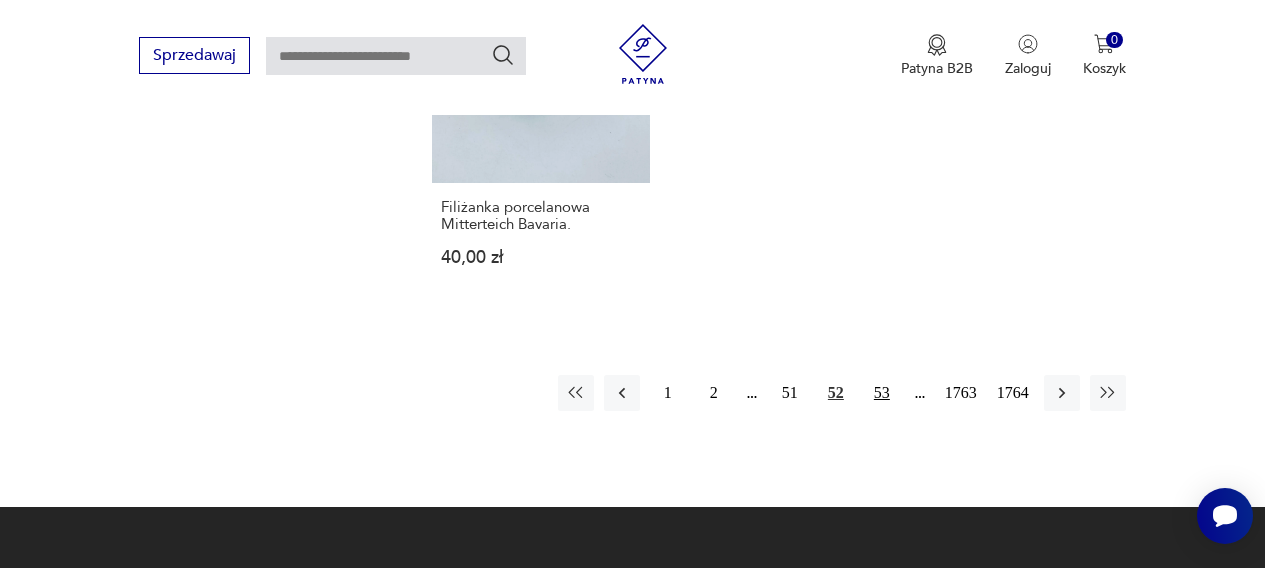 click on "53" at bounding box center (882, 393) 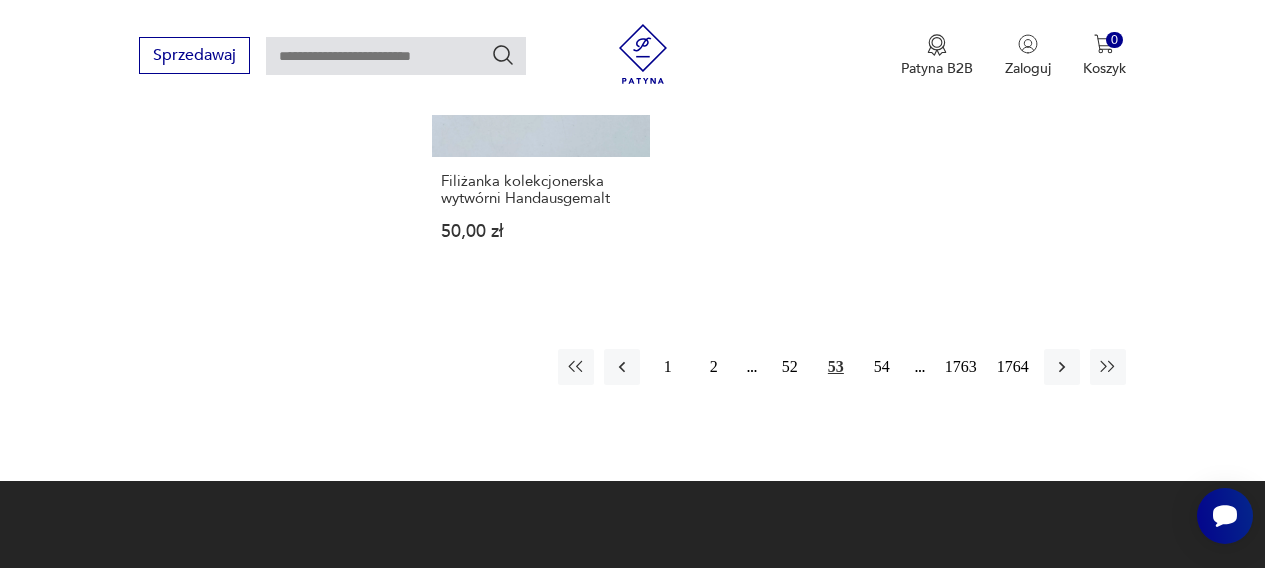scroll, scrollTop: 2604, scrollLeft: 0, axis: vertical 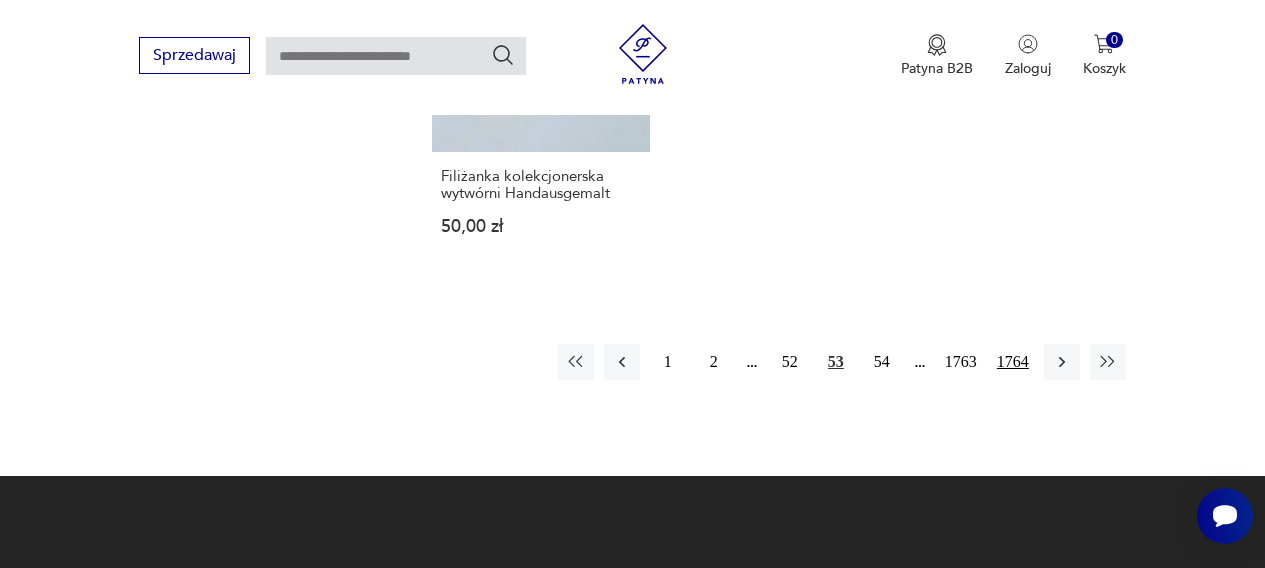 click on "1764" at bounding box center [1013, 362] 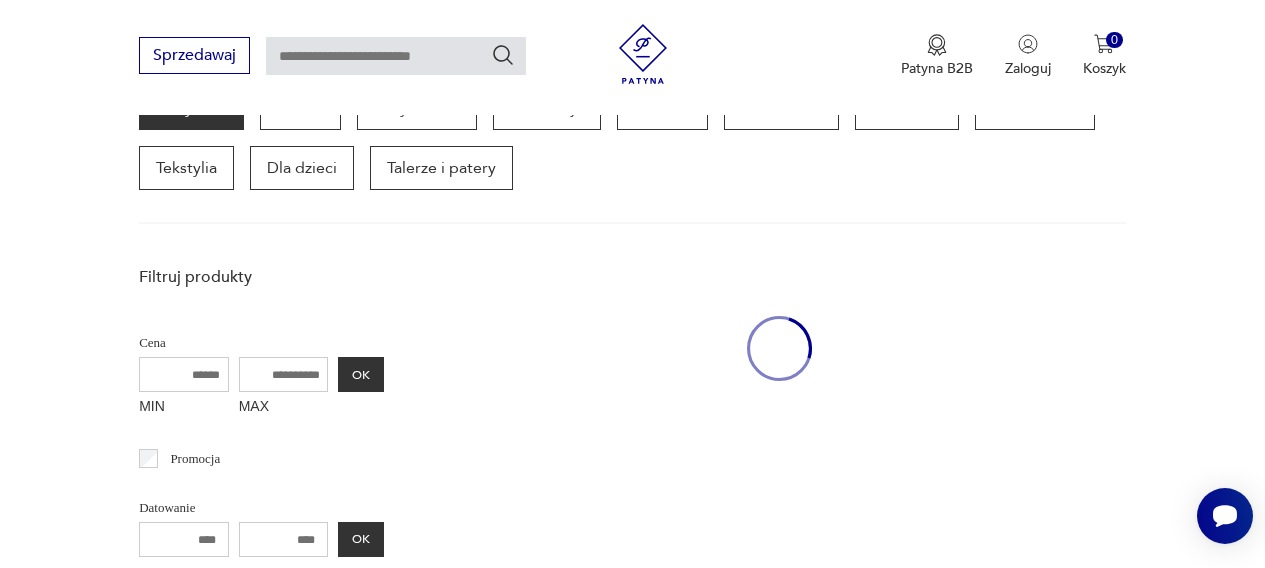 scroll, scrollTop: 260, scrollLeft: 0, axis: vertical 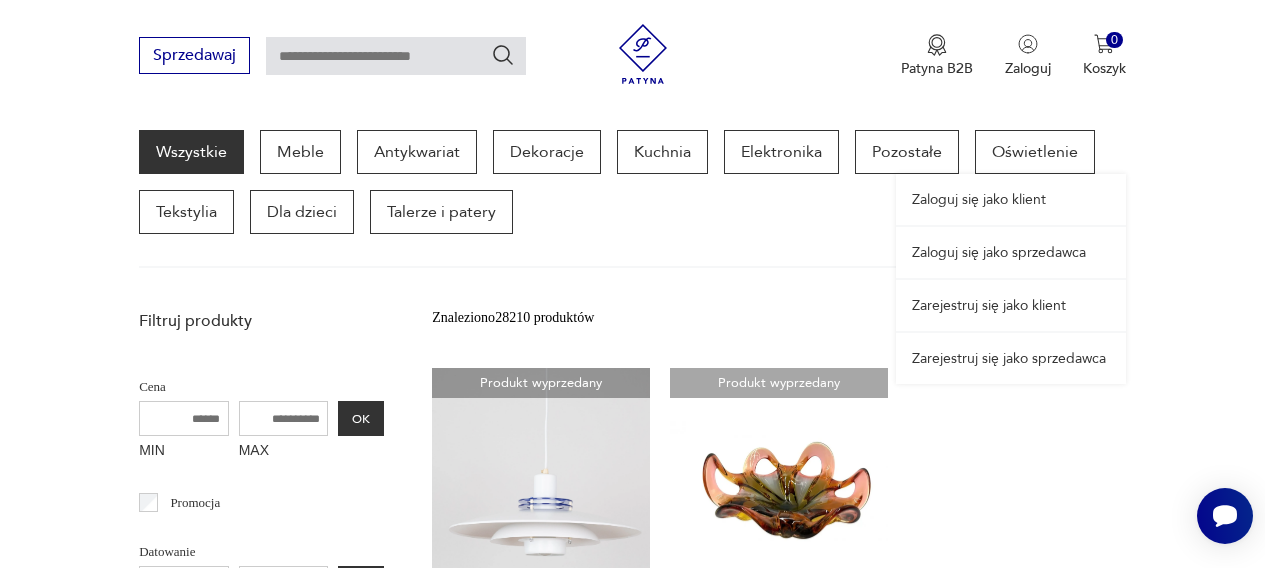 click on "Zaloguj się jako sprzedawca" at bounding box center (1011, 252) 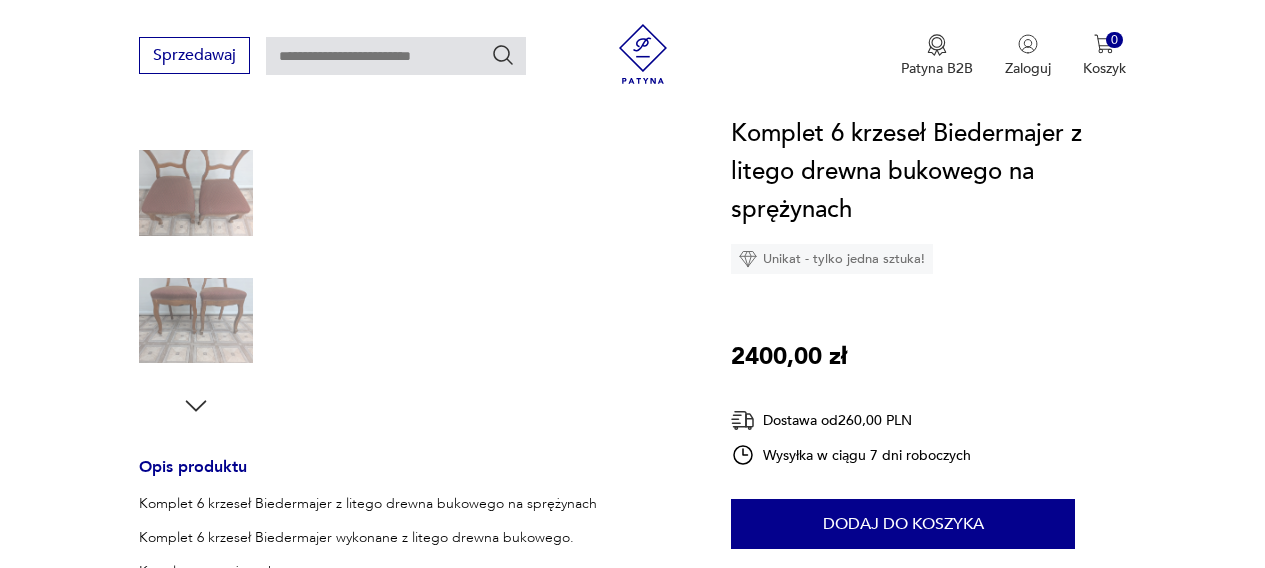 scroll, scrollTop: 489, scrollLeft: 0, axis: vertical 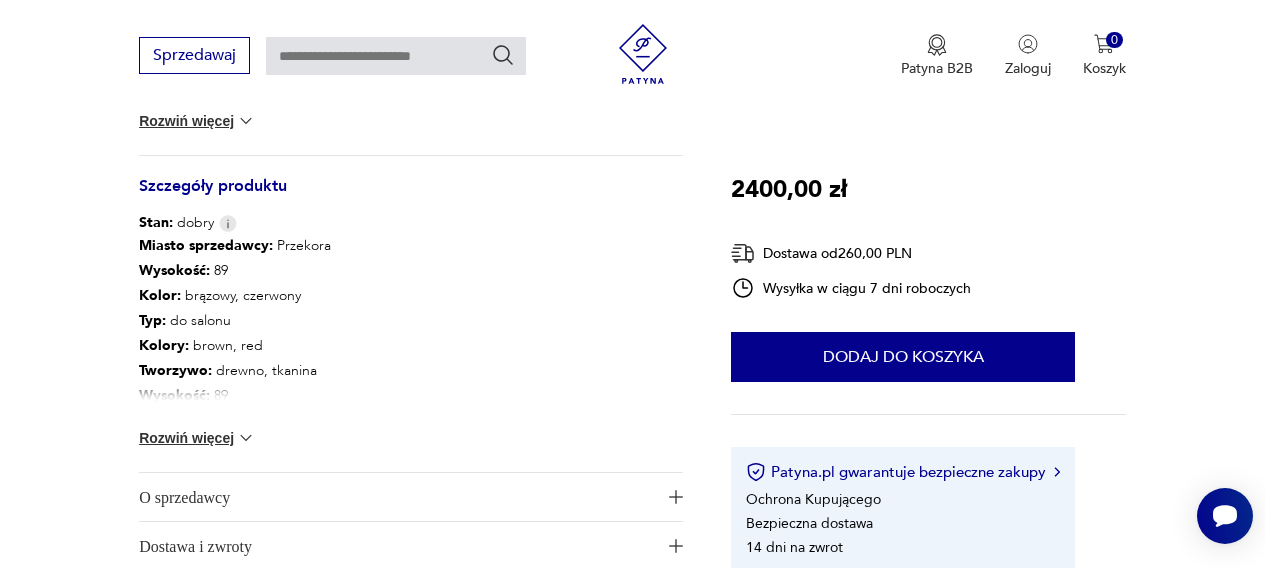 click on "O sprzedawcy" at bounding box center (397, 497) 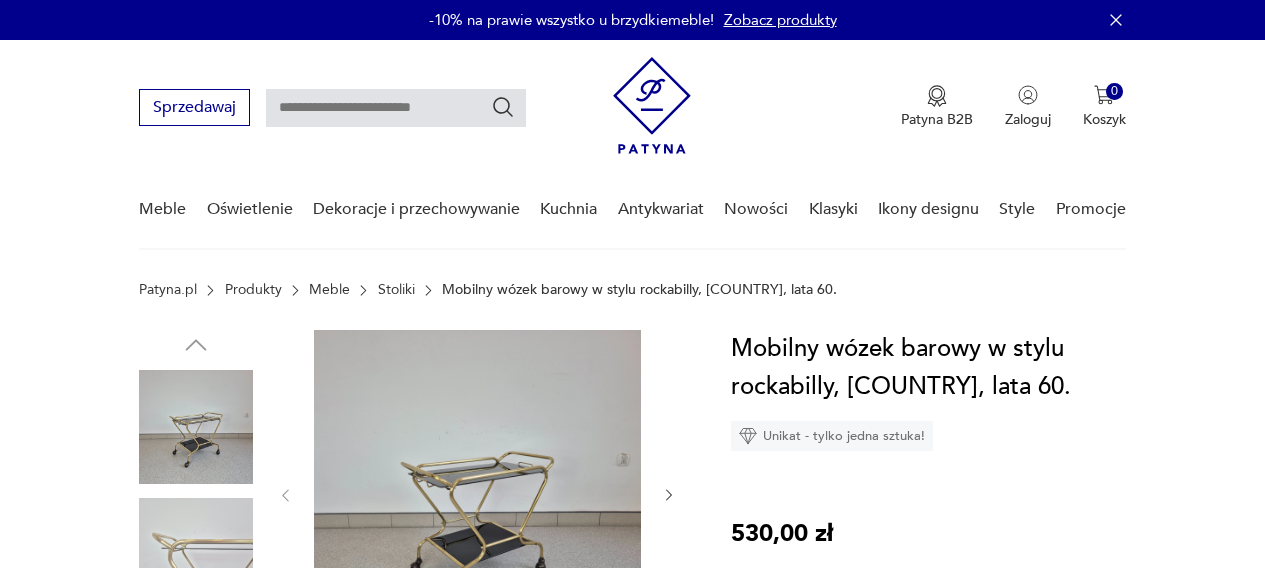 scroll, scrollTop: 0, scrollLeft: 0, axis: both 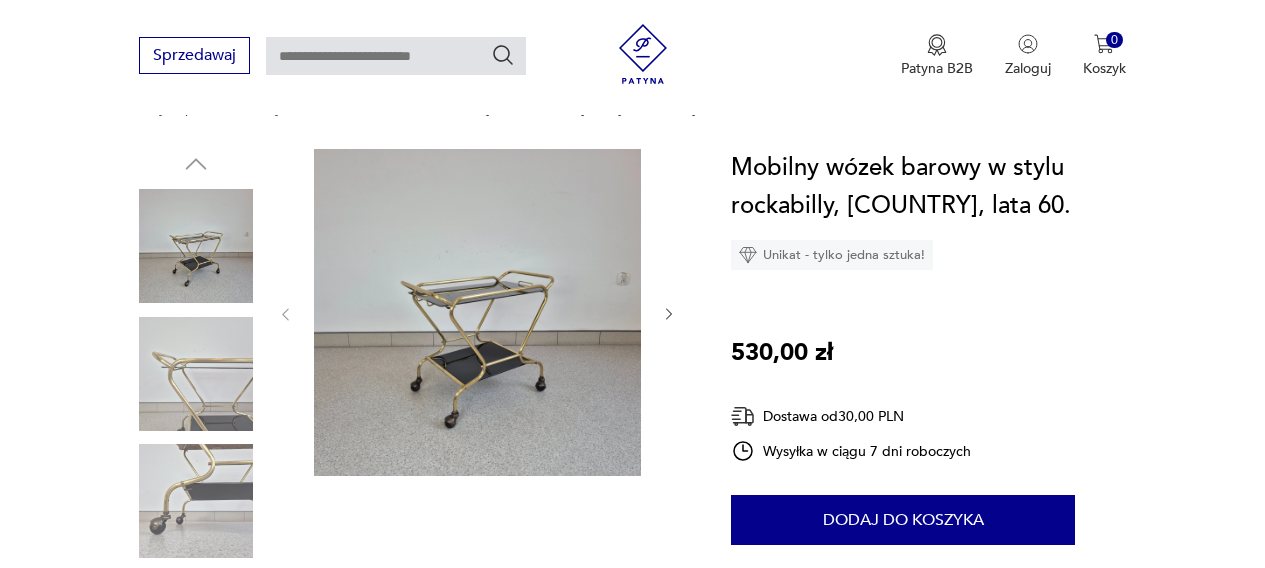 click at bounding box center (0, 0) 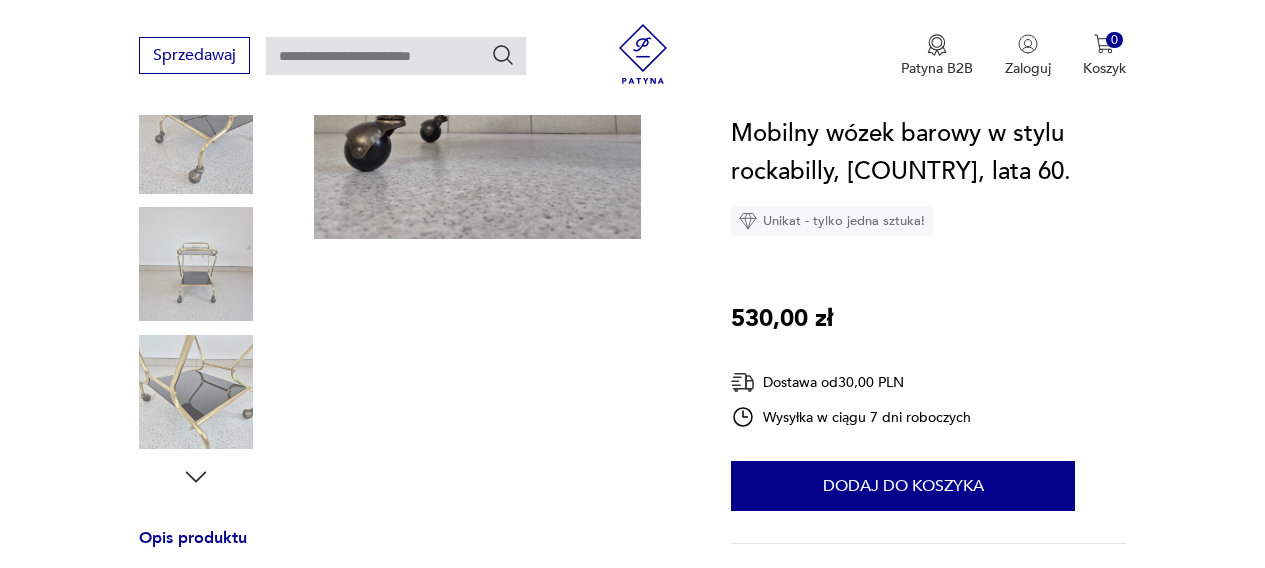 scroll, scrollTop: 423, scrollLeft: 0, axis: vertical 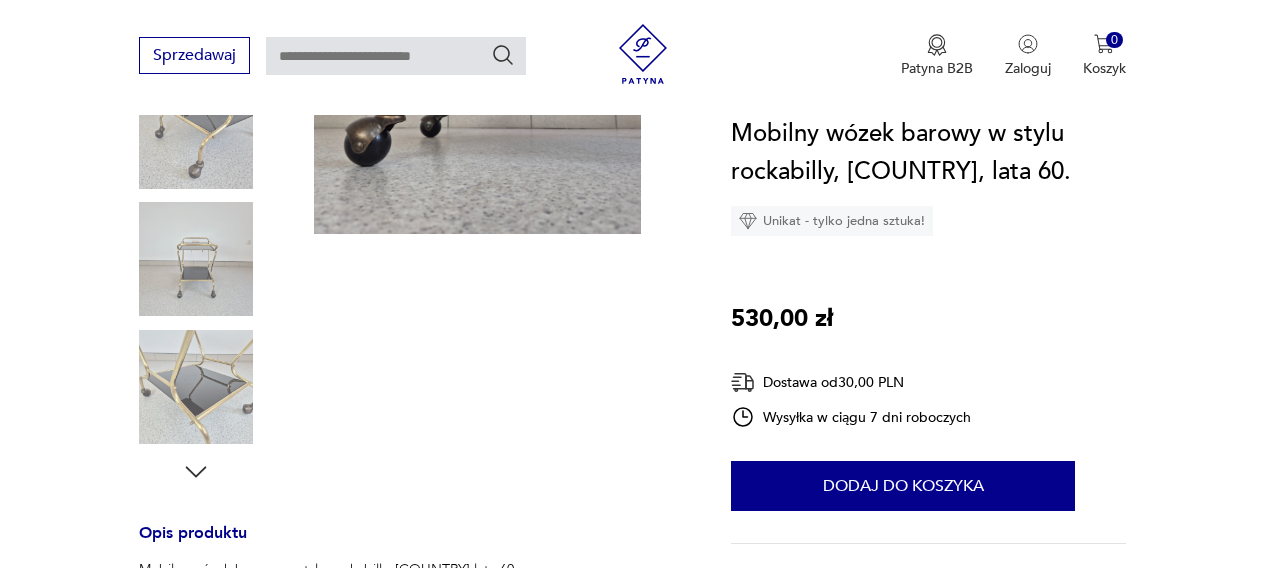 click at bounding box center (0, 0) 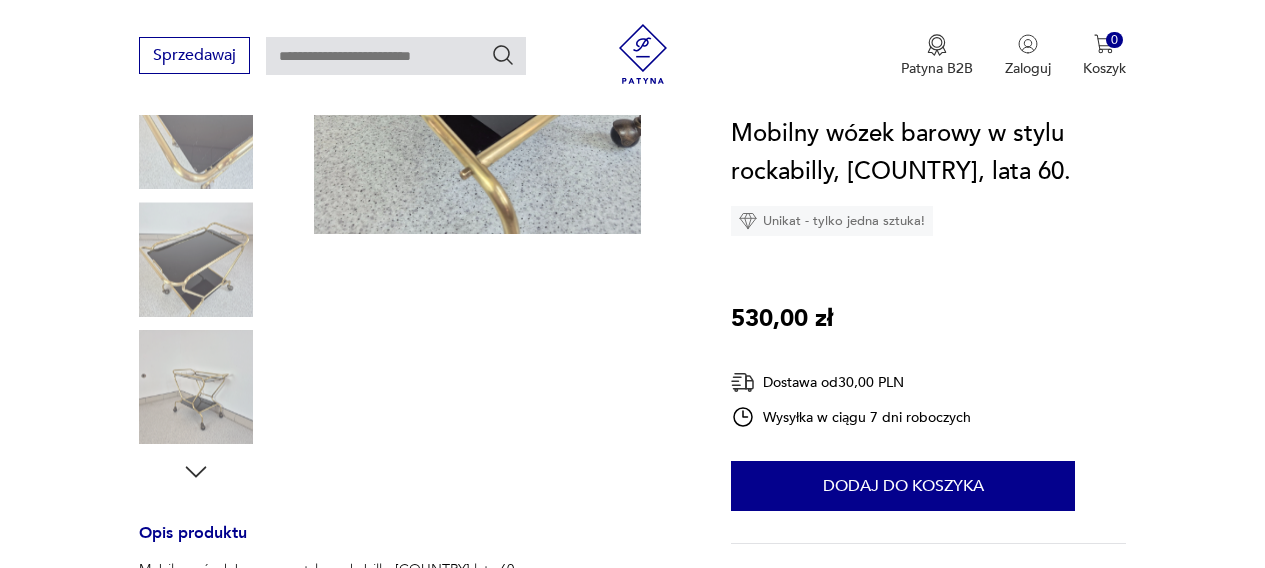 scroll, scrollTop: 0, scrollLeft: 0, axis: both 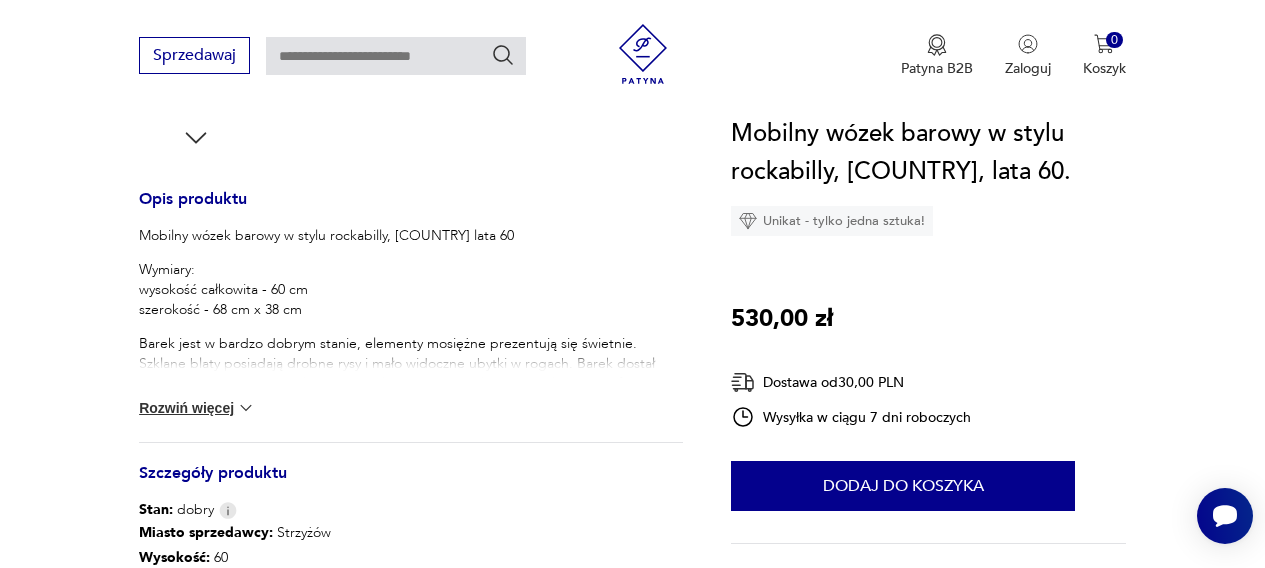 click at bounding box center (246, 408) 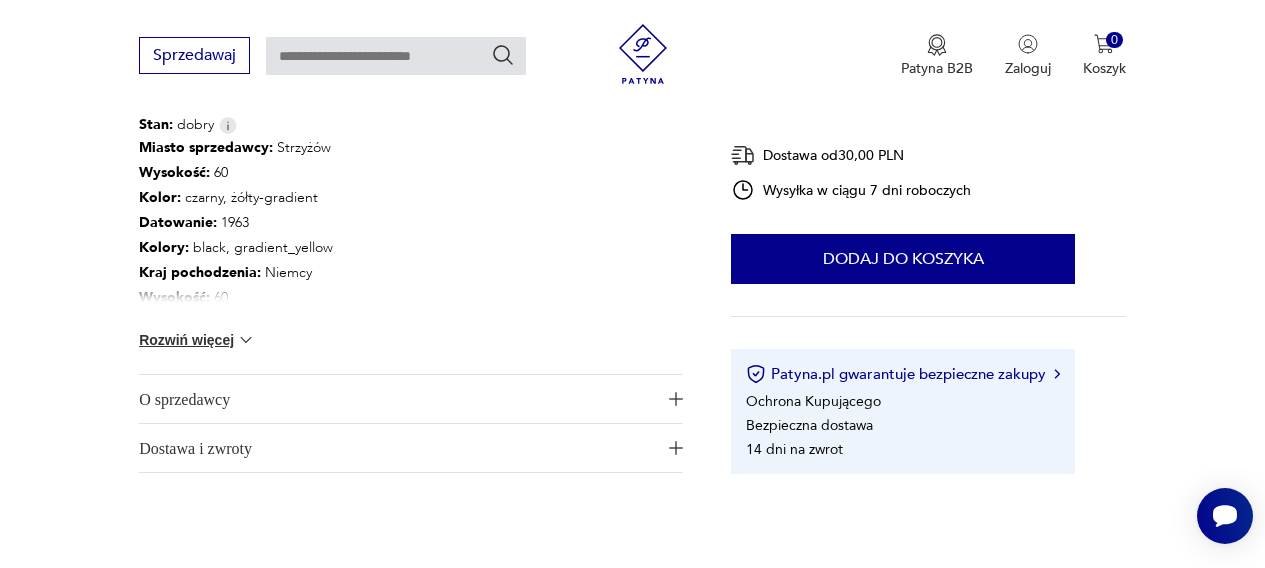 scroll, scrollTop: 1187, scrollLeft: 0, axis: vertical 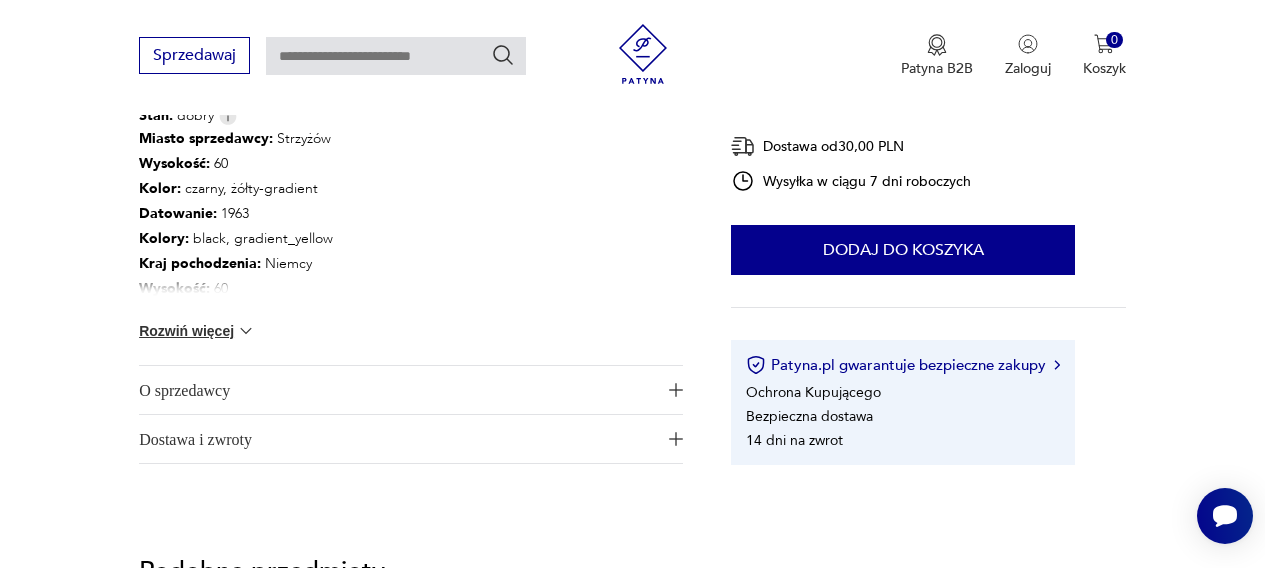 click on "O sprzedawcy" at bounding box center (397, 390) 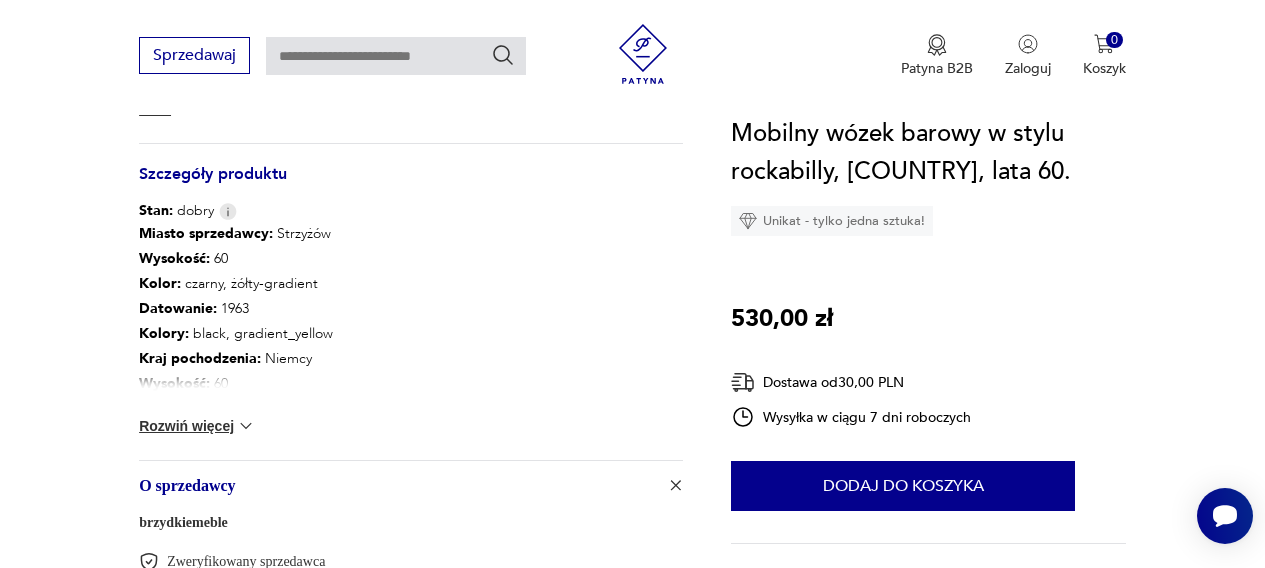 scroll, scrollTop: 1089, scrollLeft: 0, axis: vertical 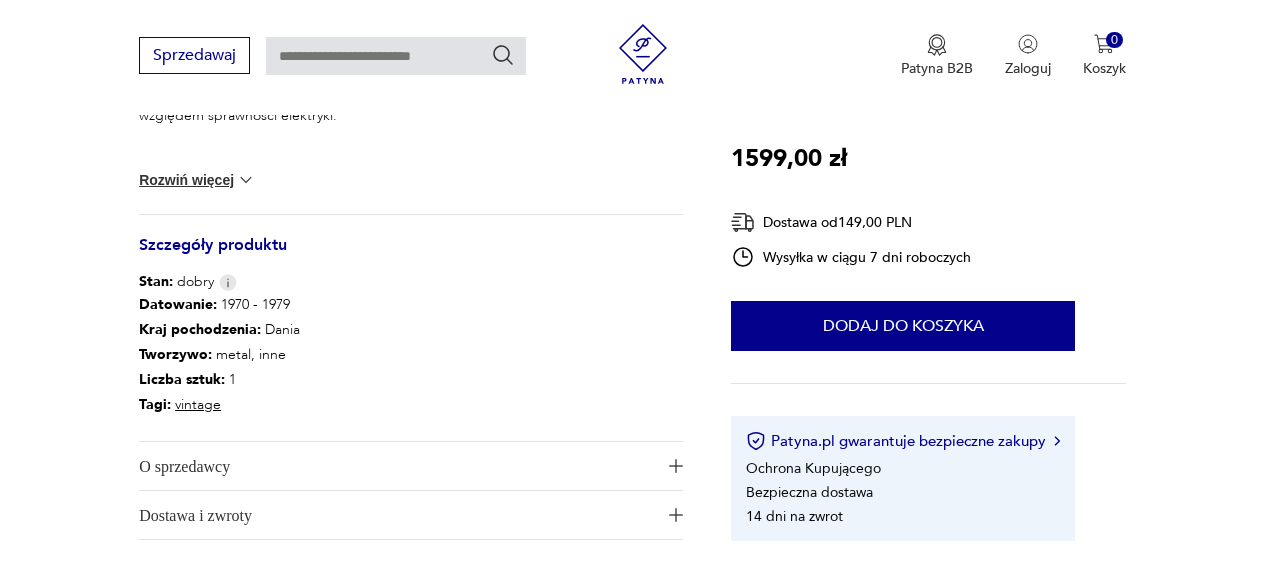 click on "O sprzedawcy" at bounding box center [397, 466] 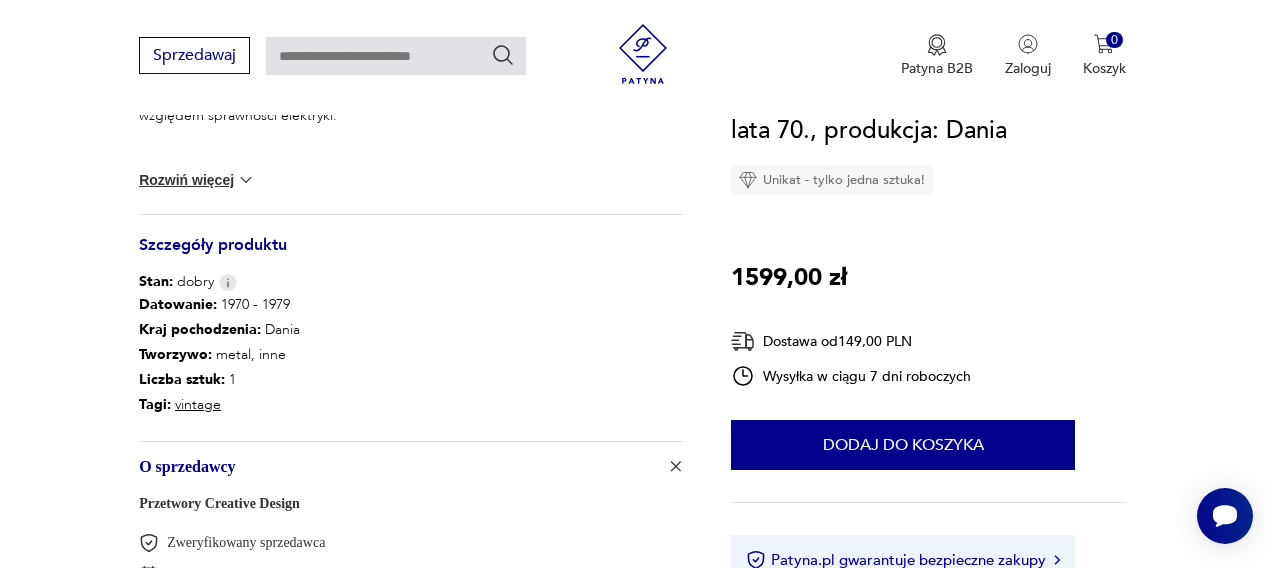 scroll, scrollTop: 0, scrollLeft: 0, axis: both 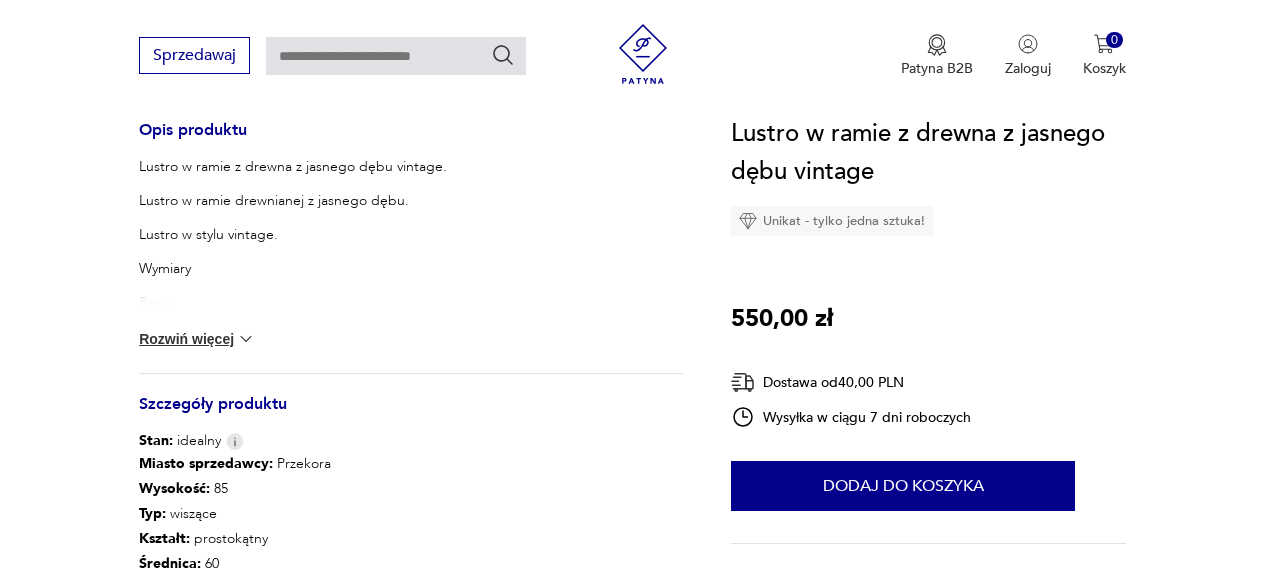 click on "Rozwiń więcej" at bounding box center (197, 339) 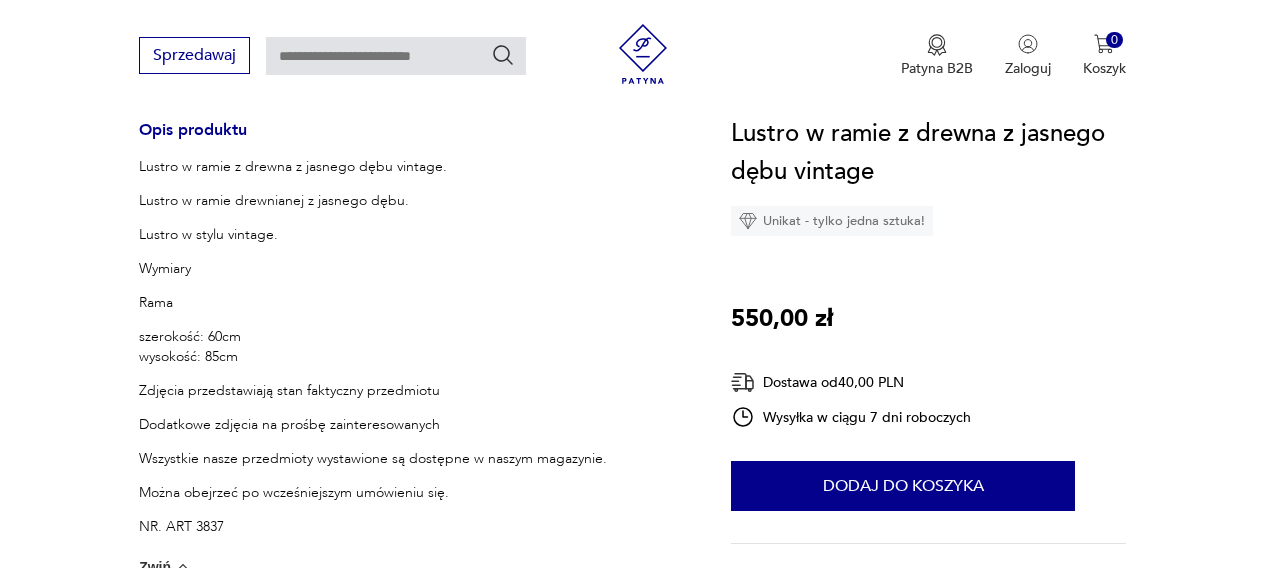scroll, scrollTop: 0, scrollLeft: 0, axis: both 